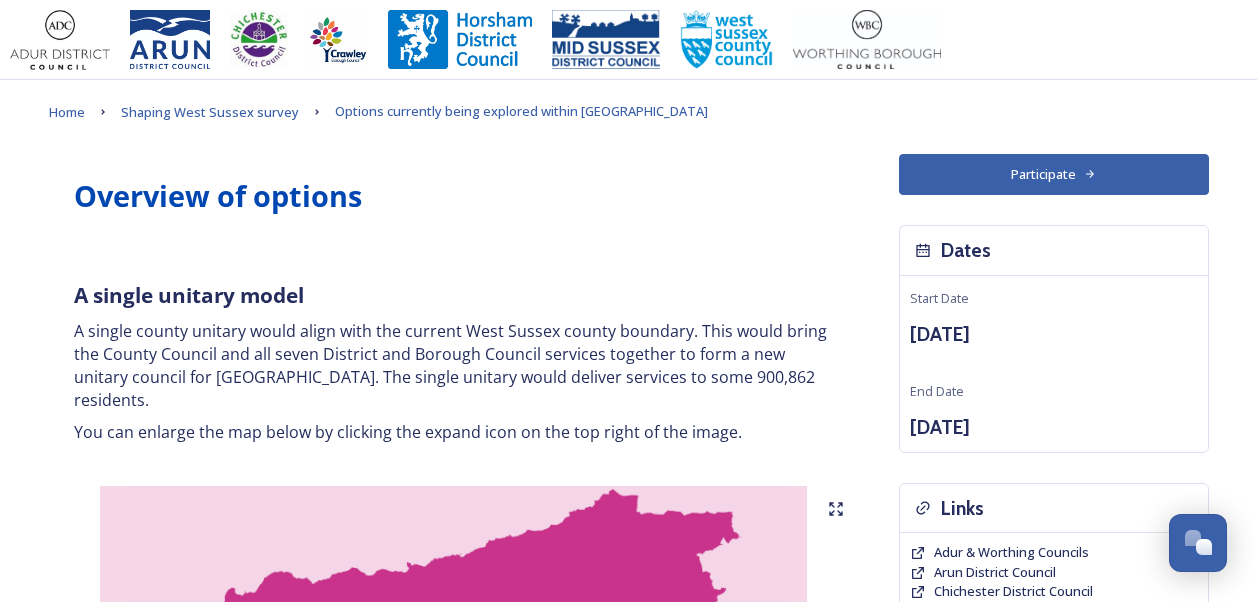 scroll, scrollTop: 4112, scrollLeft: 0, axis: vertical 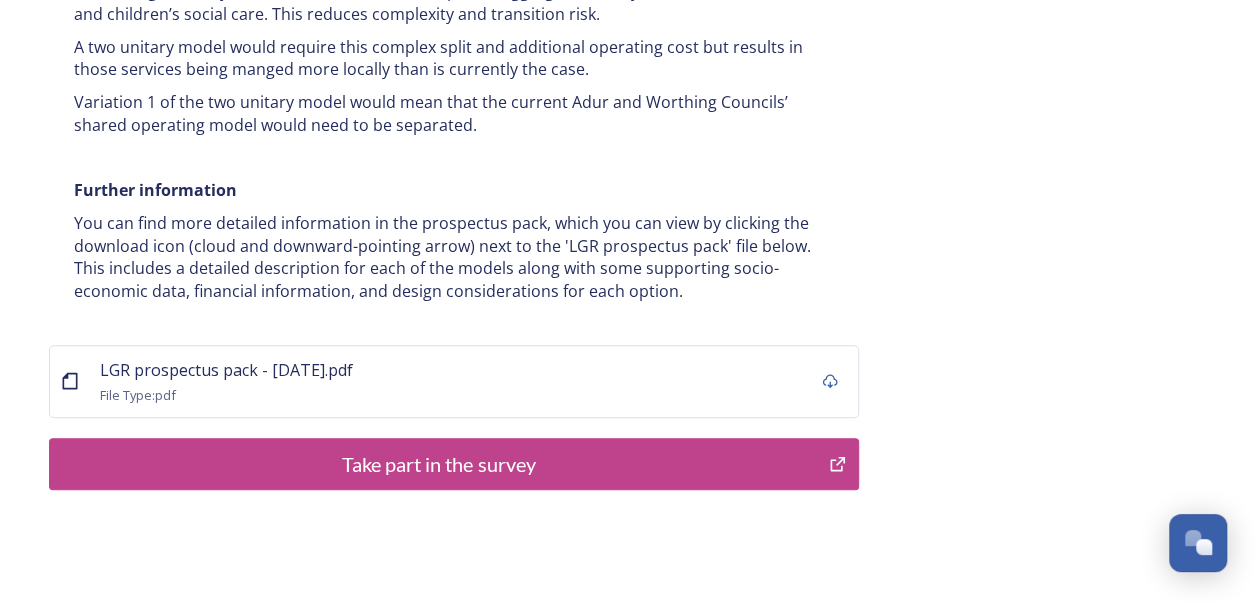 click on "Take part in the survey" at bounding box center [439, 464] 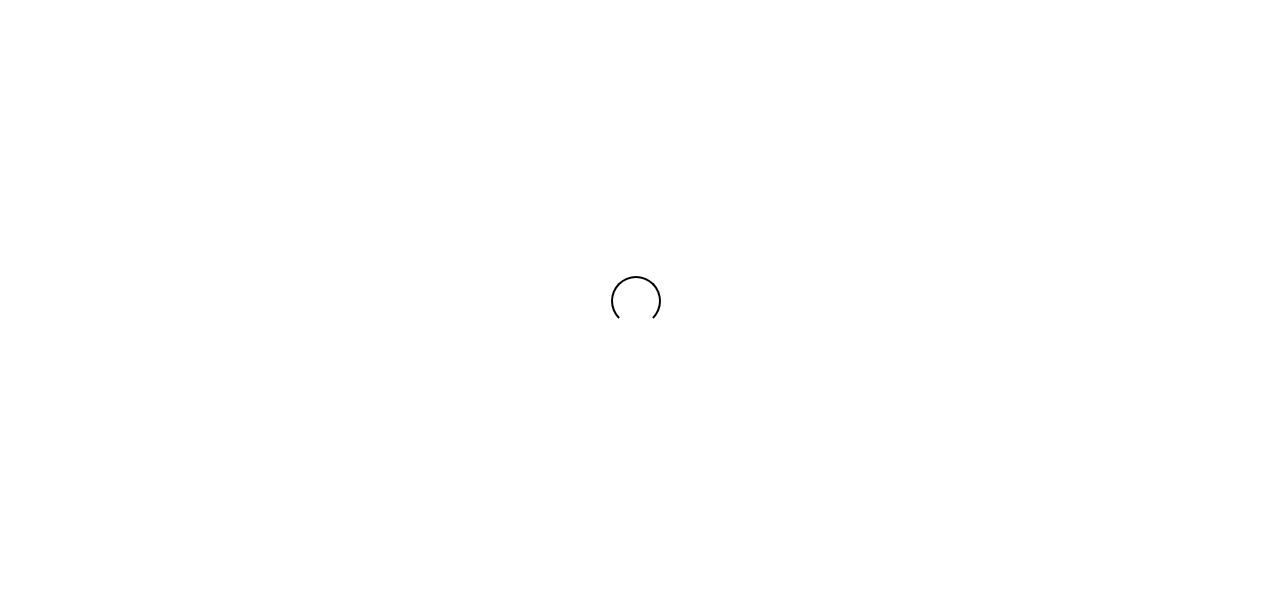 scroll, scrollTop: 0, scrollLeft: 0, axis: both 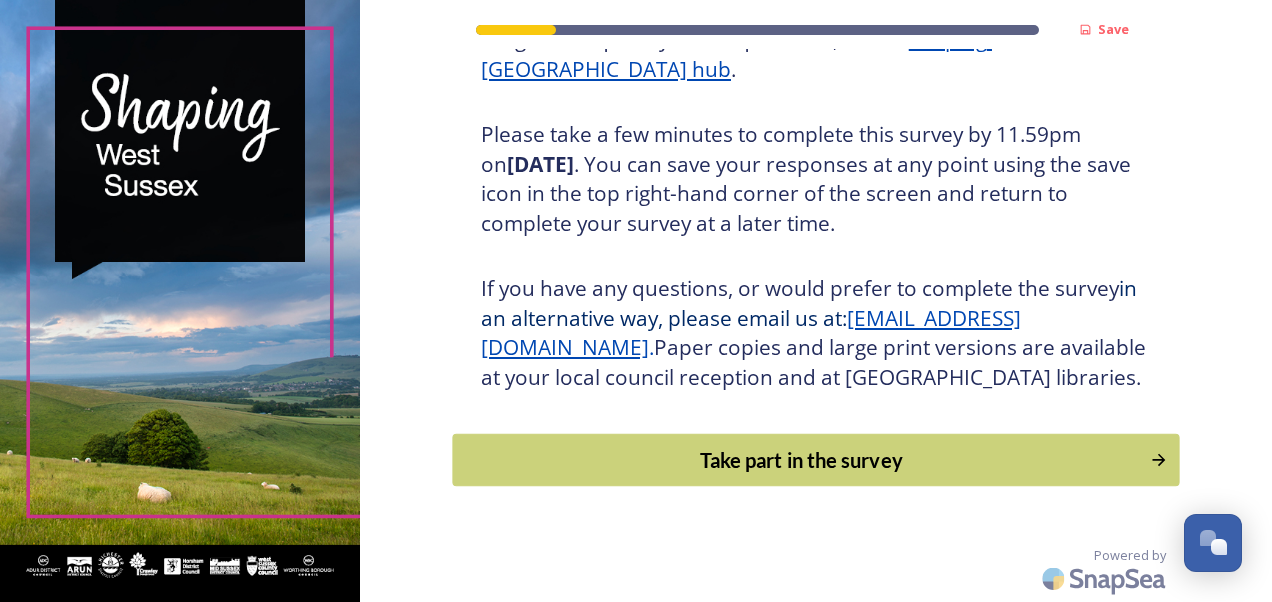 click on "Take part in the survey" at bounding box center [815, 460] 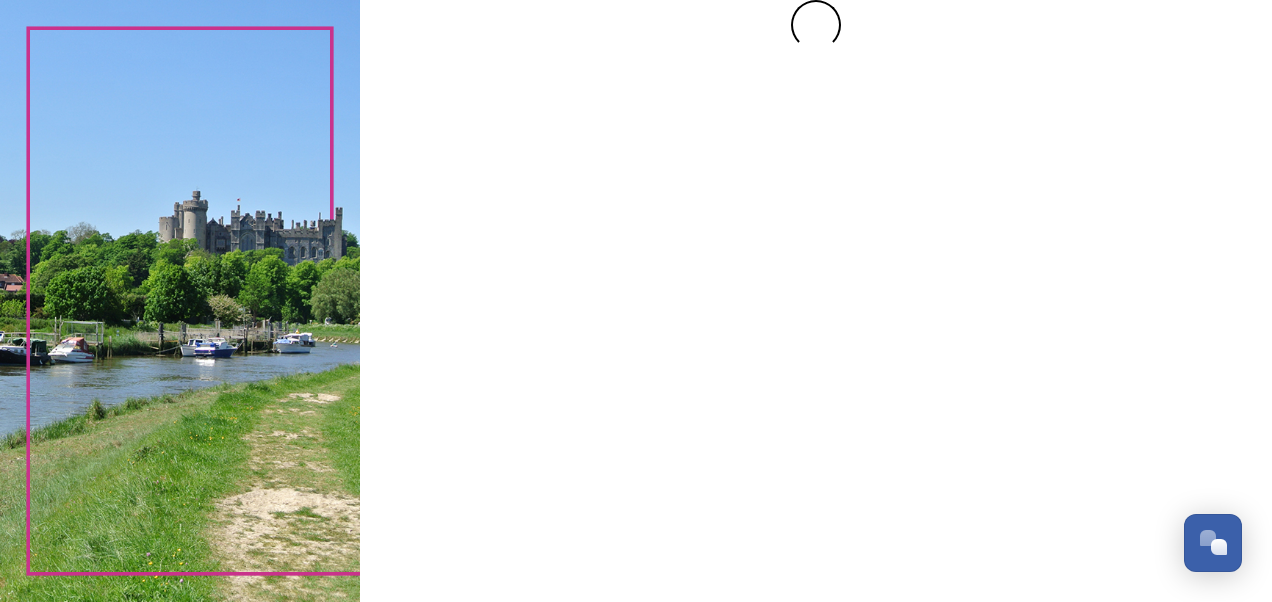 scroll, scrollTop: 0, scrollLeft: 0, axis: both 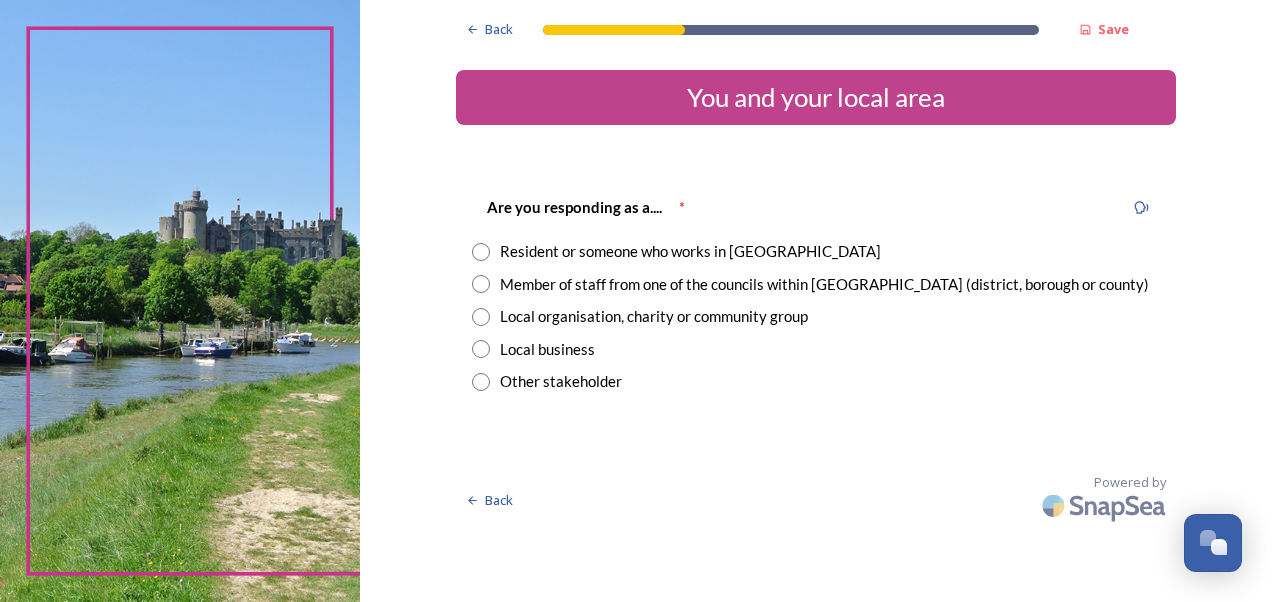 click at bounding box center [481, 252] 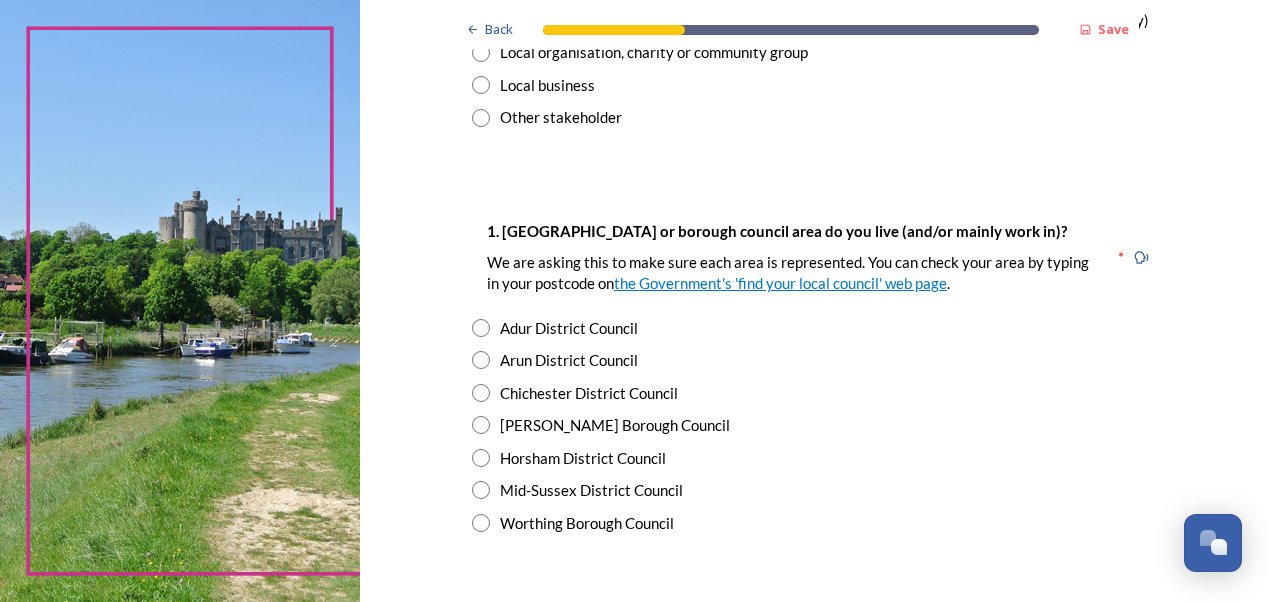 scroll, scrollTop: 260, scrollLeft: 0, axis: vertical 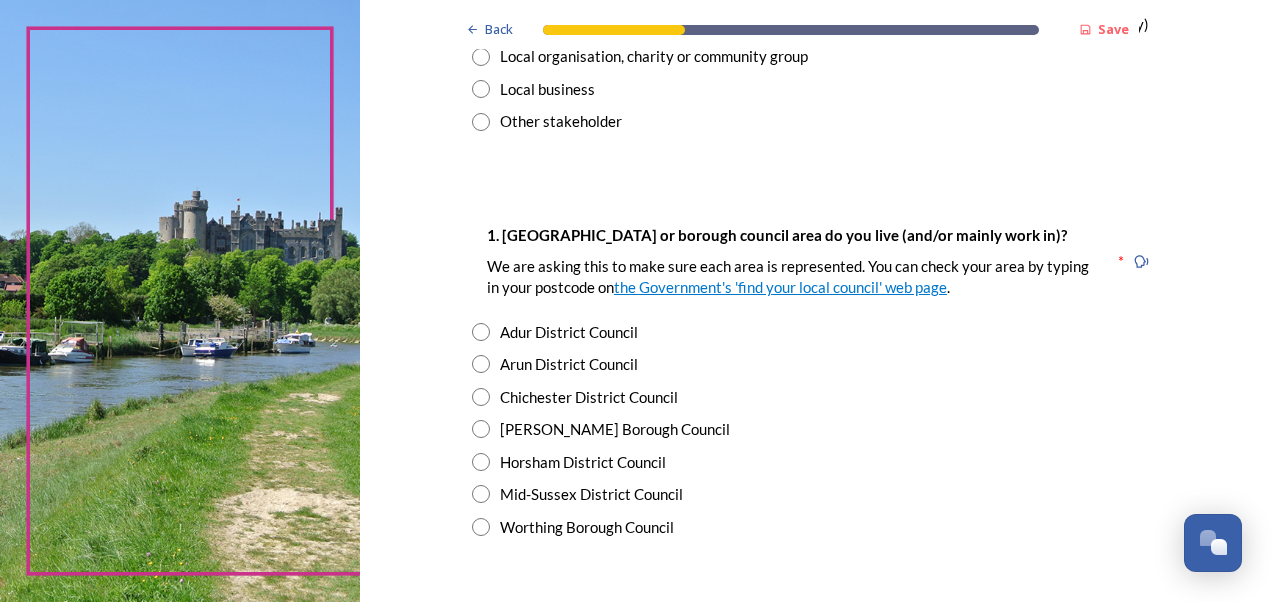 click at bounding box center (481, 494) 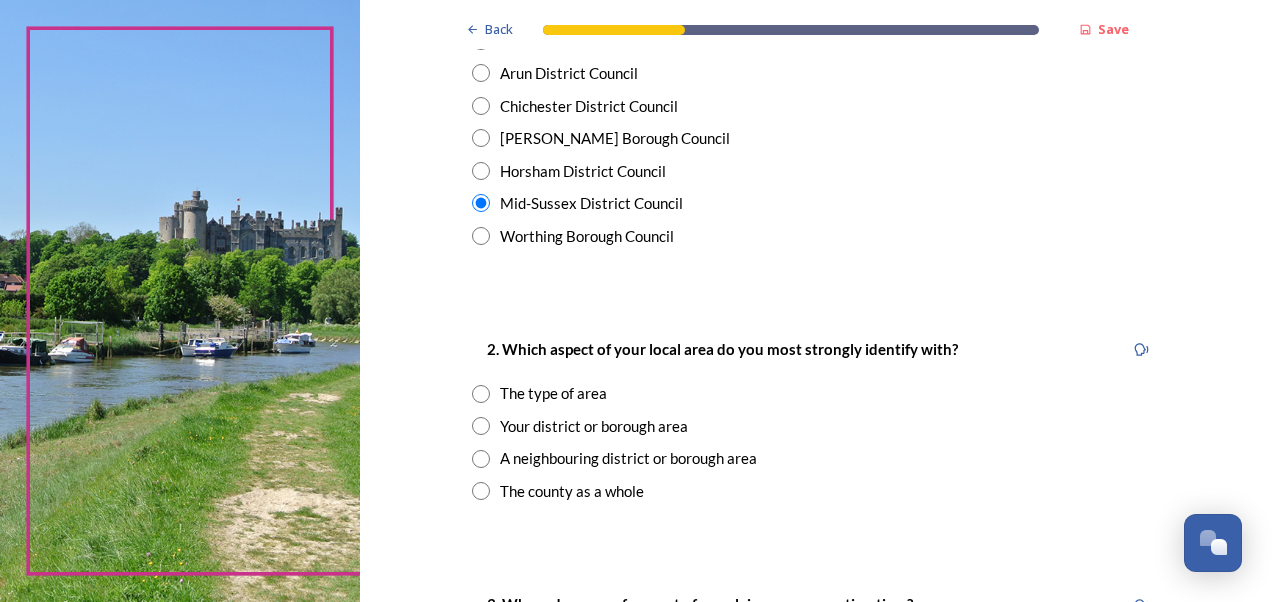 scroll, scrollTop: 554, scrollLeft: 0, axis: vertical 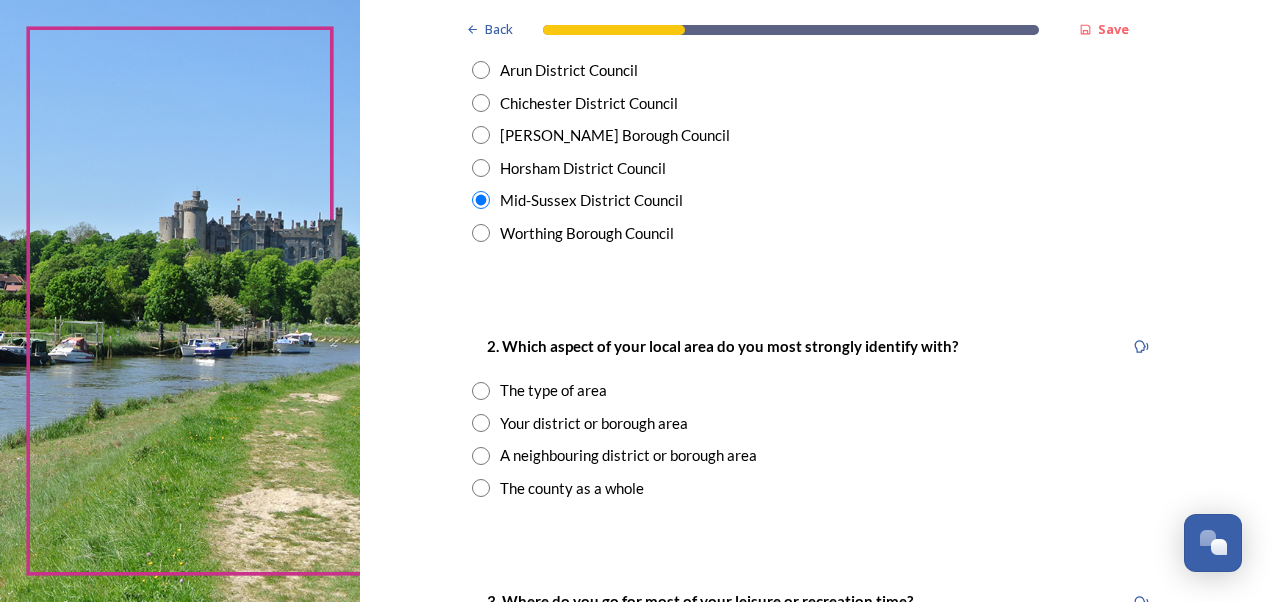 click at bounding box center (481, 488) 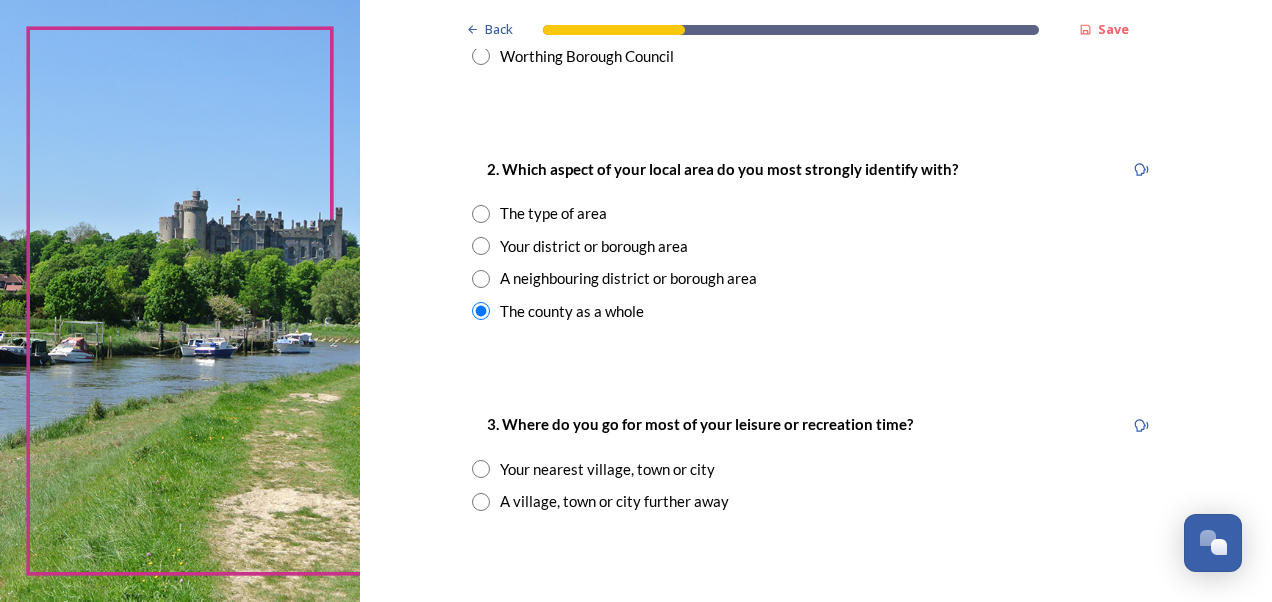 scroll, scrollTop: 730, scrollLeft: 0, axis: vertical 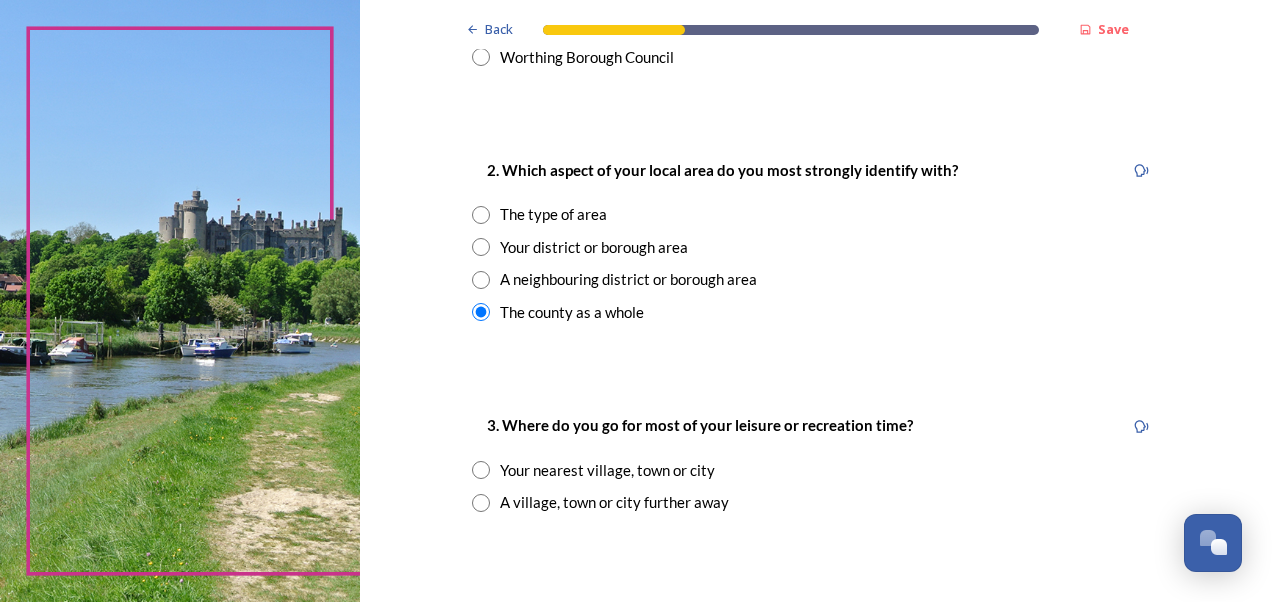click at bounding box center (481, 247) 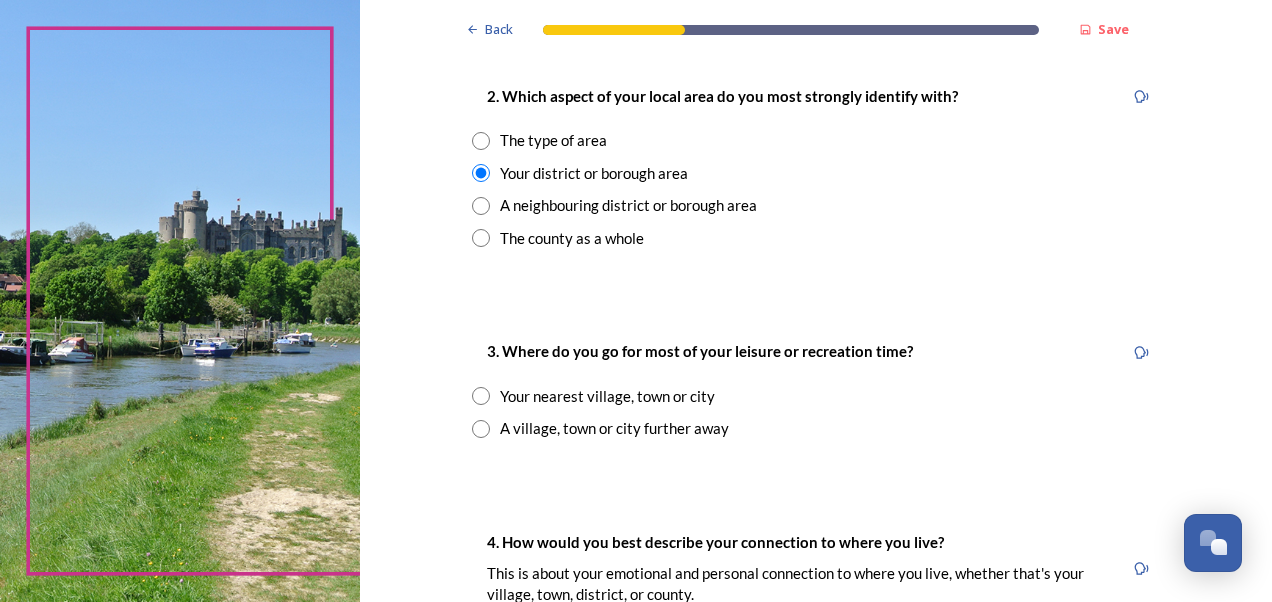 scroll, scrollTop: 804, scrollLeft: 0, axis: vertical 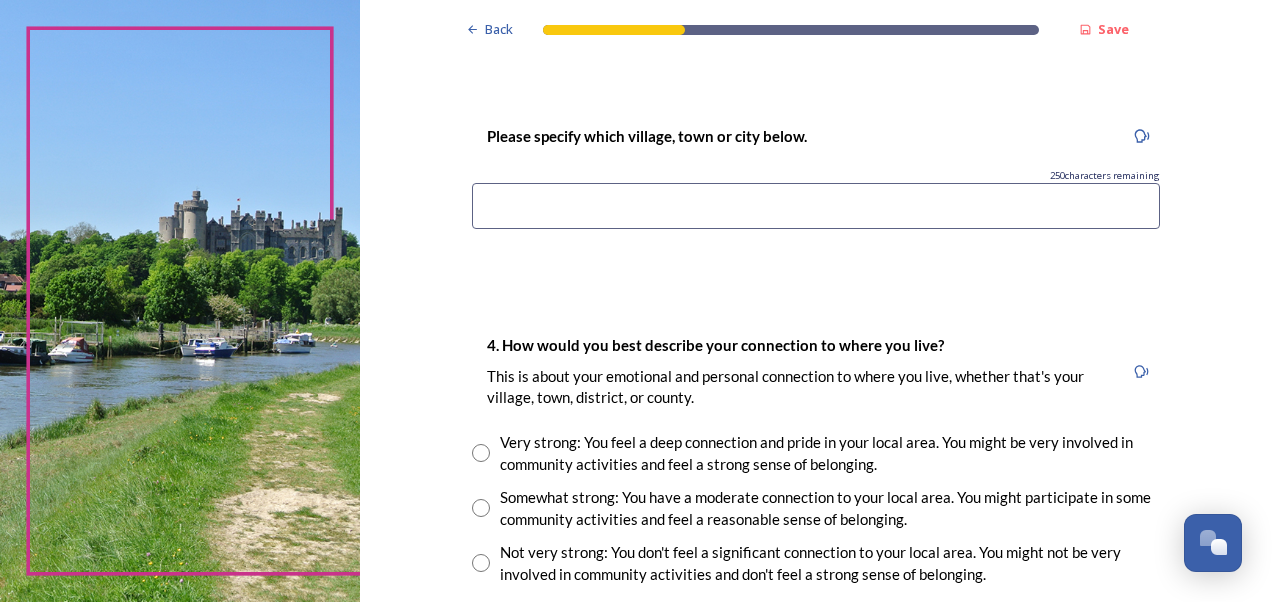 click at bounding box center [481, 453] 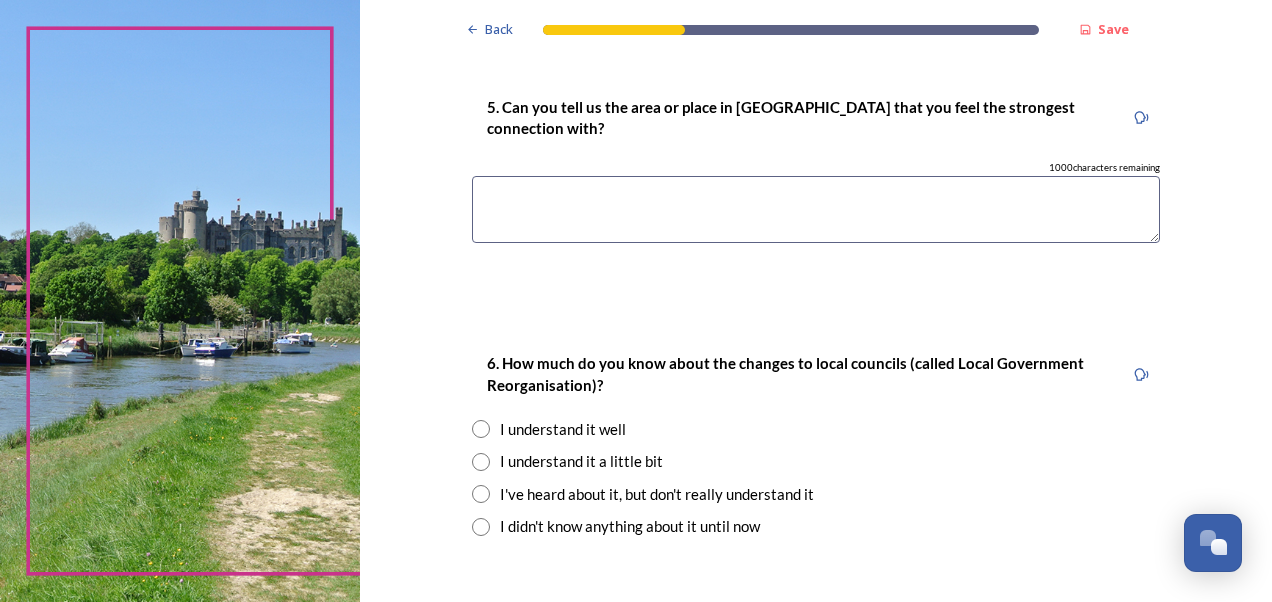 scroll, scrollTop: 1791, scrollLeft: 0, axis: vertical 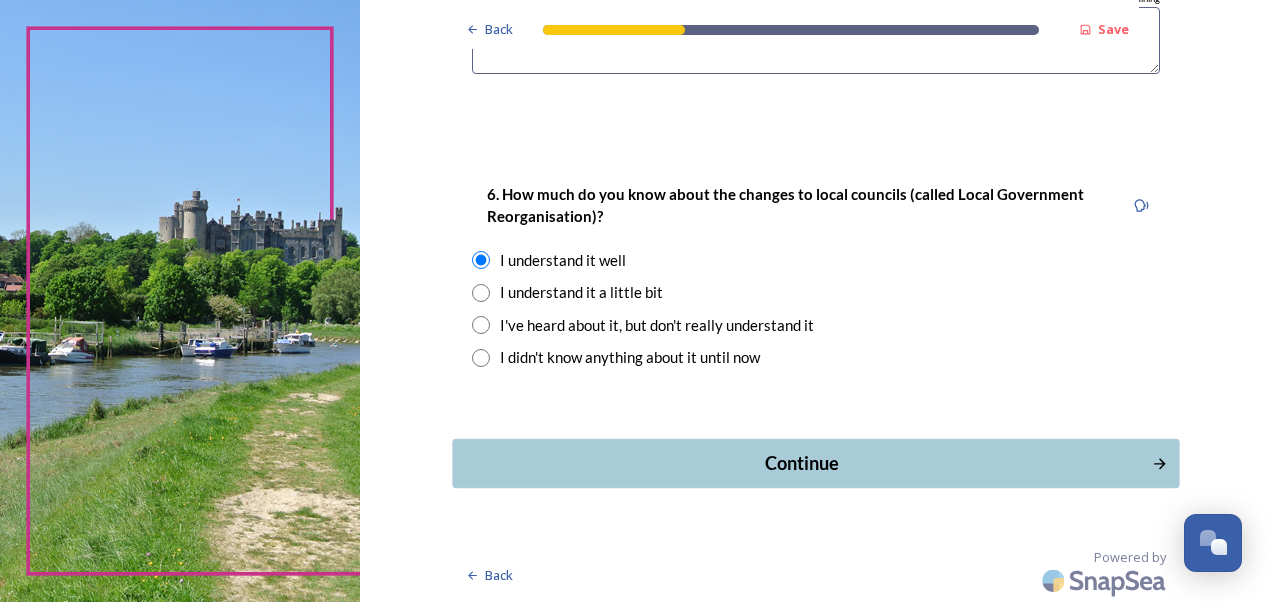 click on "Continue" at bounding box center (801, 463) 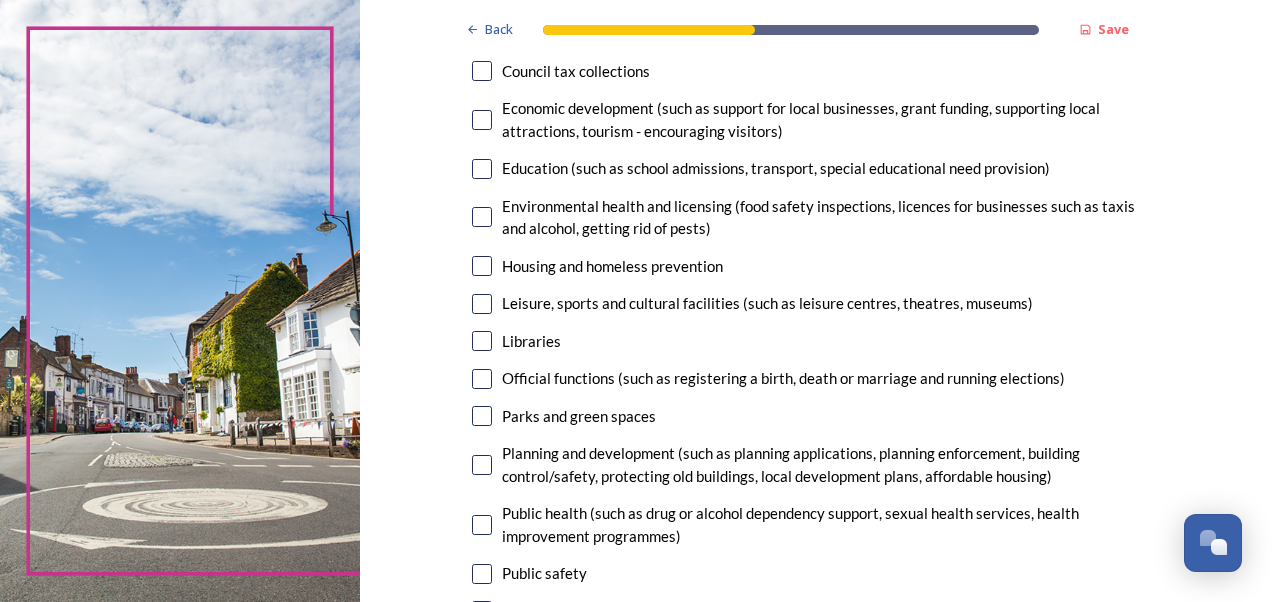 scroll, scrollTop: 360, scrollLeft: 0, axis: vertical 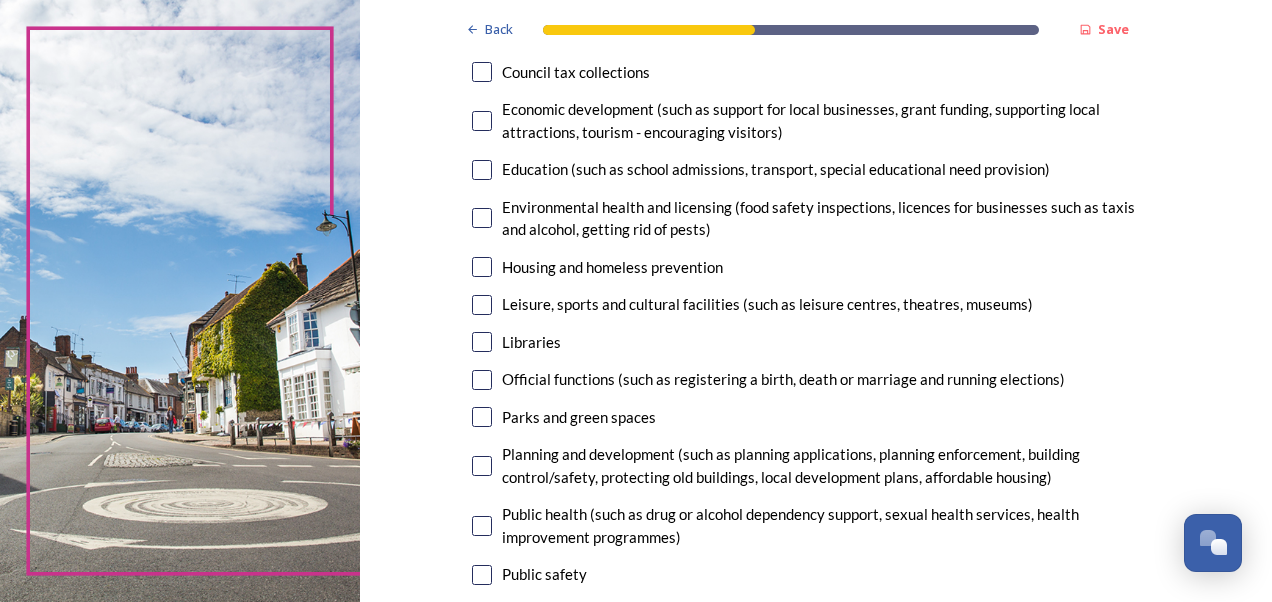 click at bounding box center [482, 417] 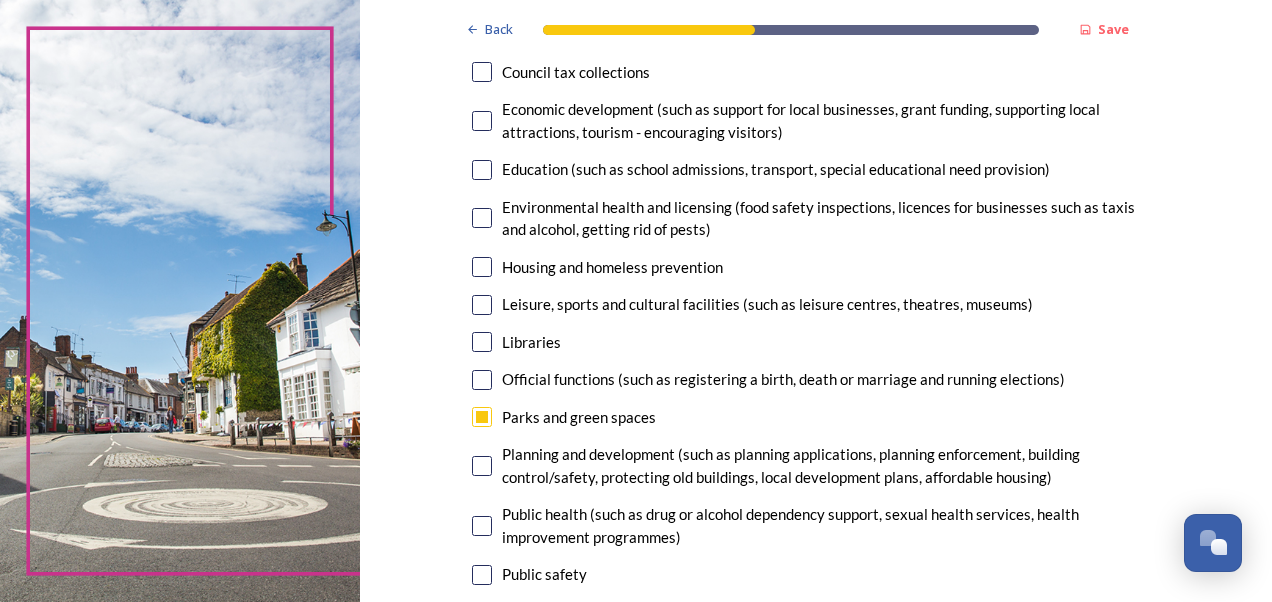 click on "Planning and development (such as planning applications, planning enforcement, building control/safety, protecting old buildings, local development plans, affordable housing)" at bounding box center [816, 465] 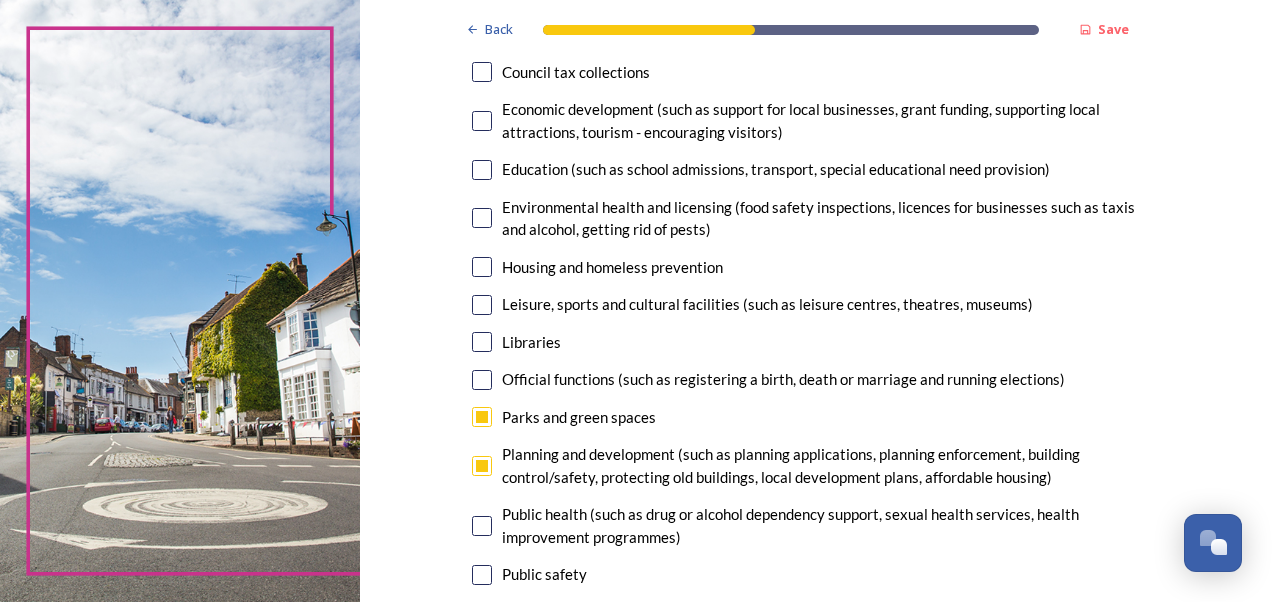 checkbox on "true" 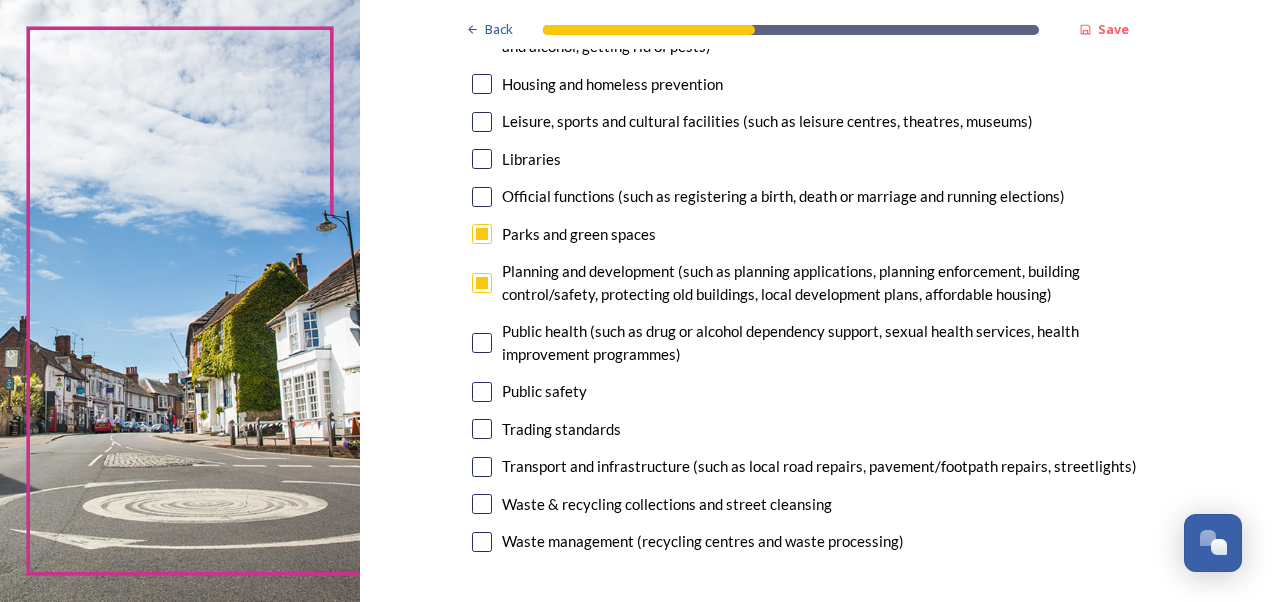 scroll, scrollTop: 539, scrollLeft: 0, axis: vertical 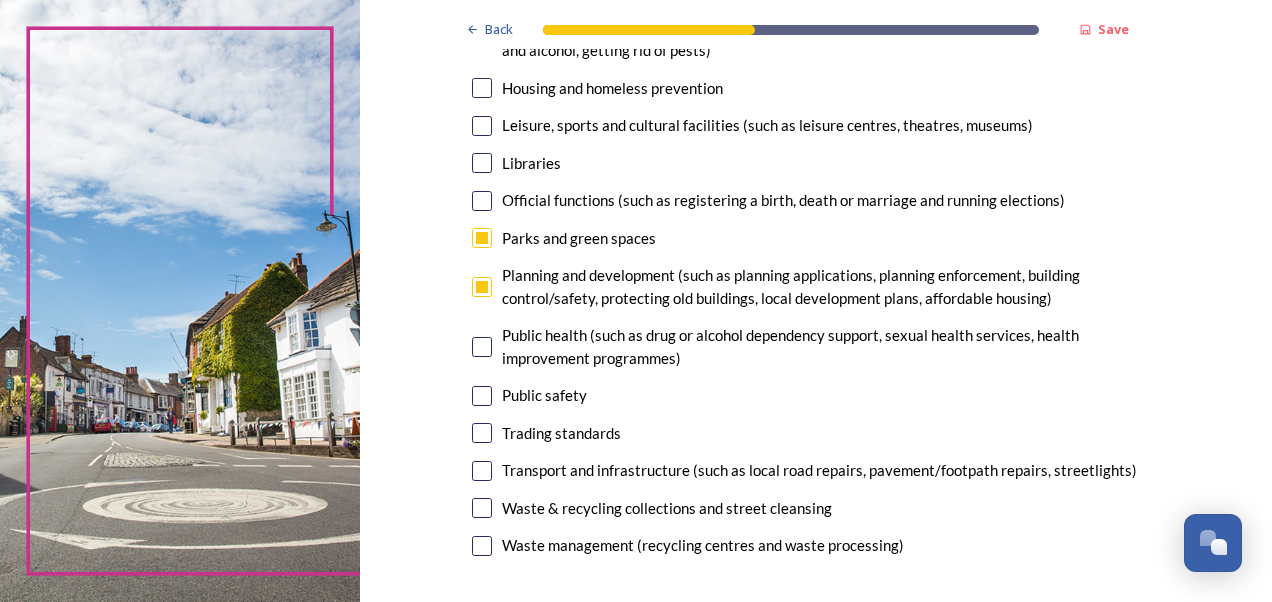 click at bounding box center (482, 471) 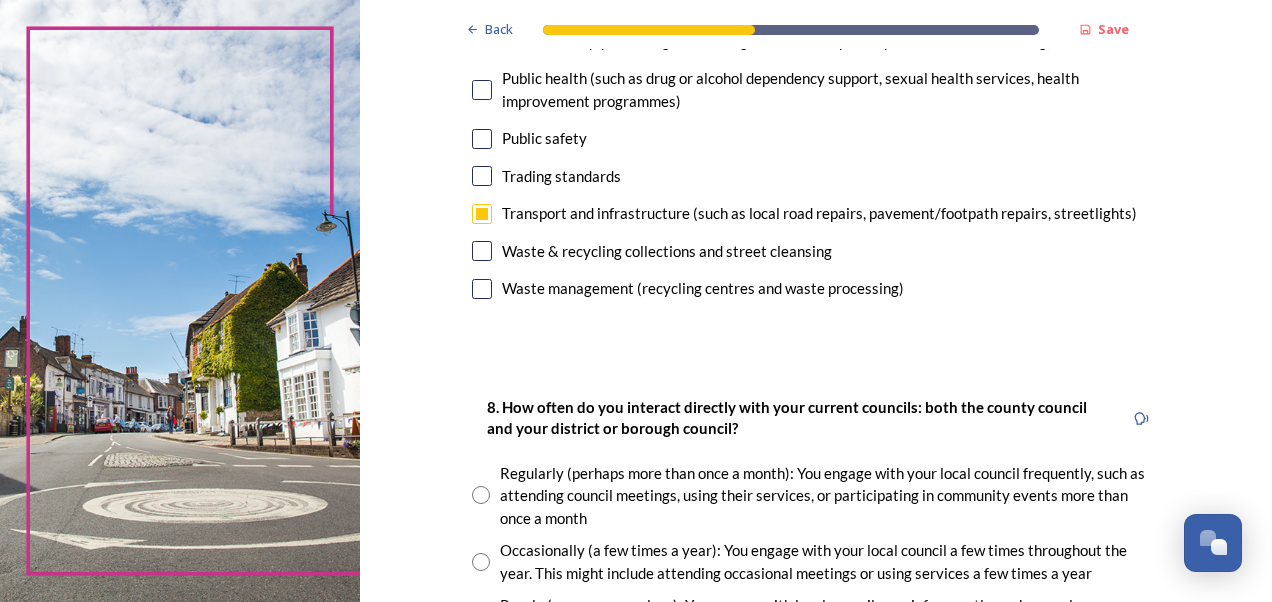 scroll, scrollTop: 795, scrollLeft: 0, axis: vertical 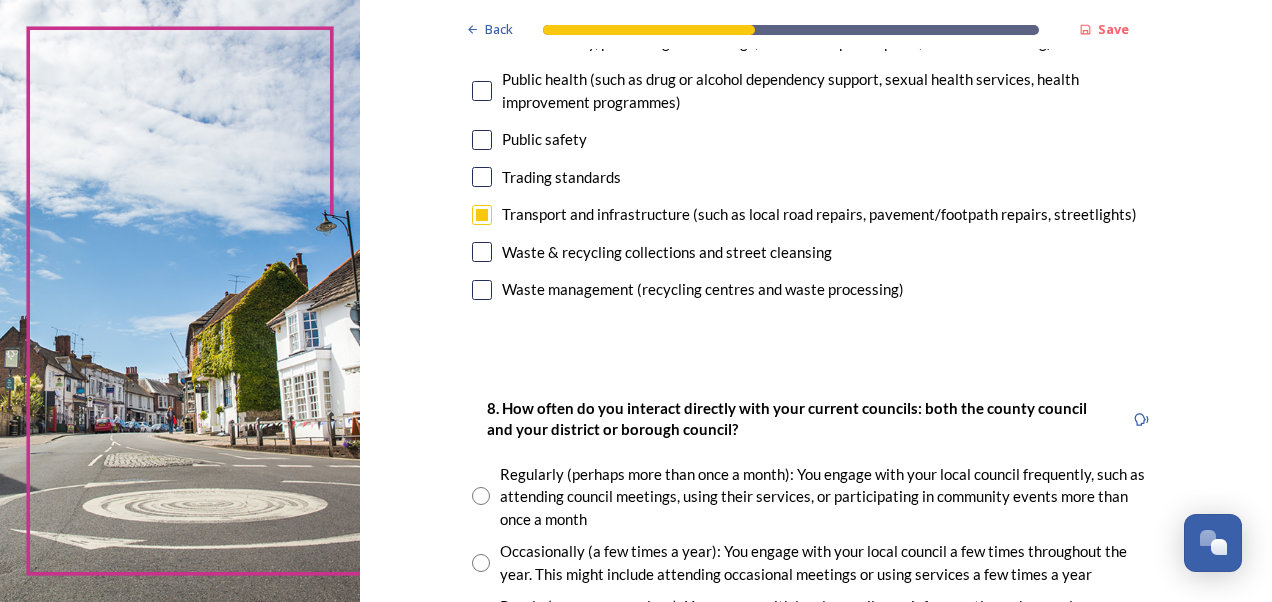 click at bounding box center [482, 252] 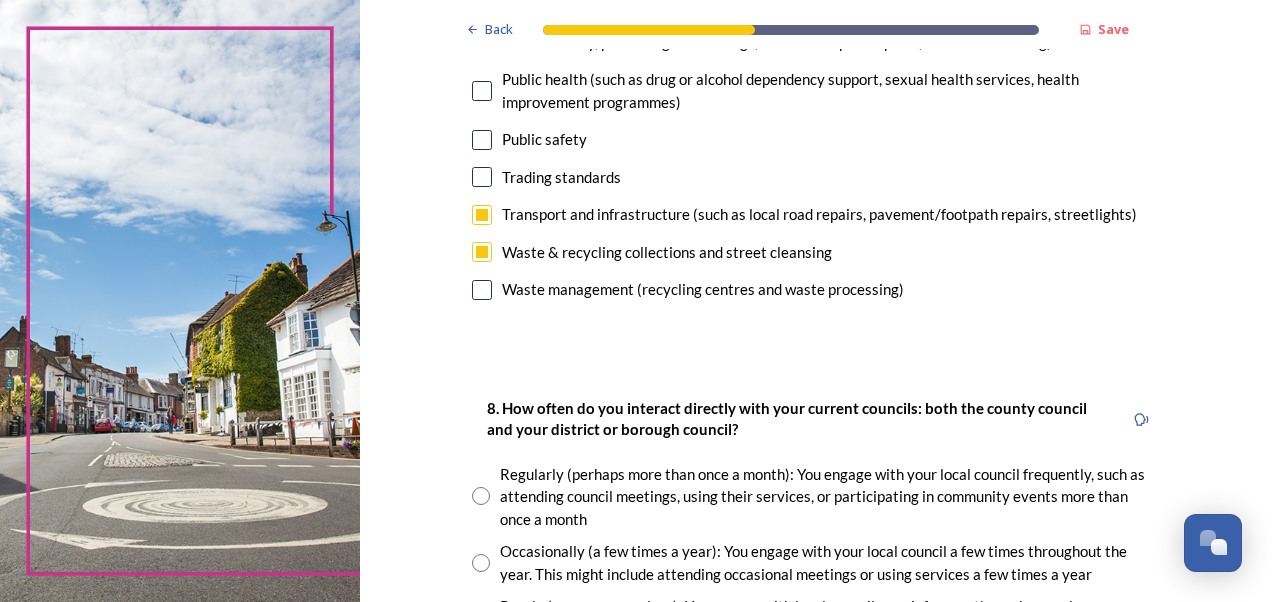 click on "7. Council services will continue, no matter what the local government structure looks like.  ﻿﻿Which of the following council services matter most to you?  You can select up to five options. 1  choice(s) remaining Adult social care   Children's services (such as looked-after children, those with special educational needs or disability, fostering or adoption) Communities (such as public events, activities for young people or families) Council tax collections Economic development (such as support for local businesses, grant funding, supporting local attractions, tourism - encouraging visitors)  Education (such as school admissions, transport, special educational need provision)  Environmental health and licensing (food safety inspections, licences for businesses such as taxis and alcohol, getting rid of pests) Housing and homeless prevention Leisure, sports and cultural facilities (such as leisure centres, theatres, museums) Libraries Parks and green spaces Public safety Trading standards" at bounding box center [816, -147] 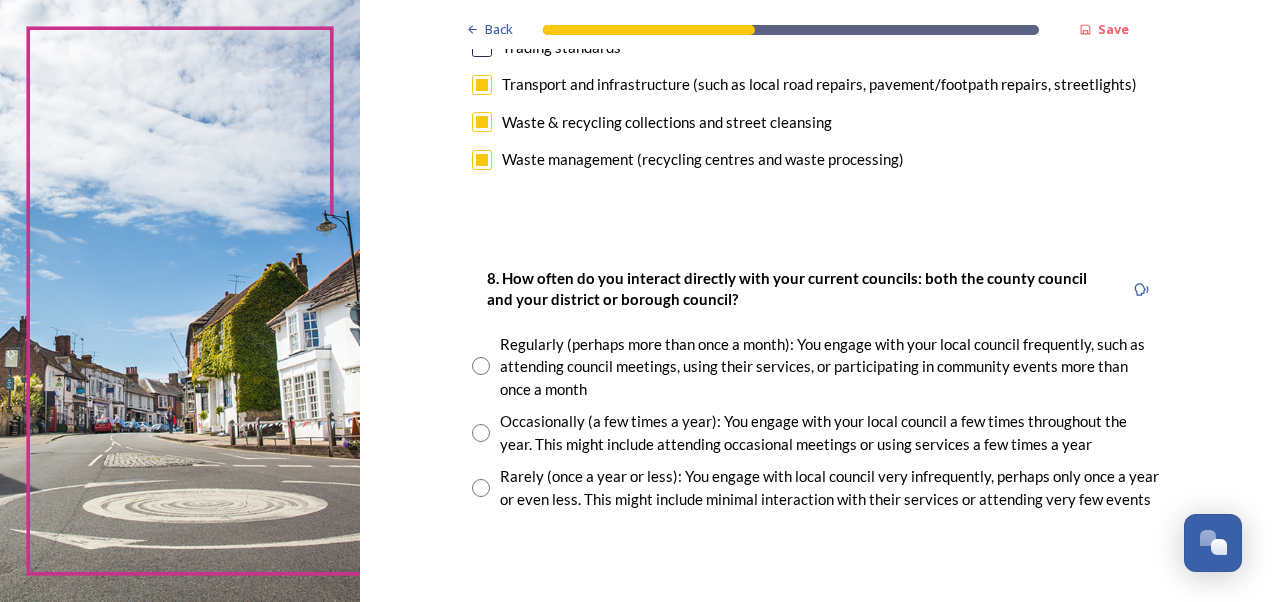 scroll, scrollTop: 923, scrollLeft: 0, axis: vertical 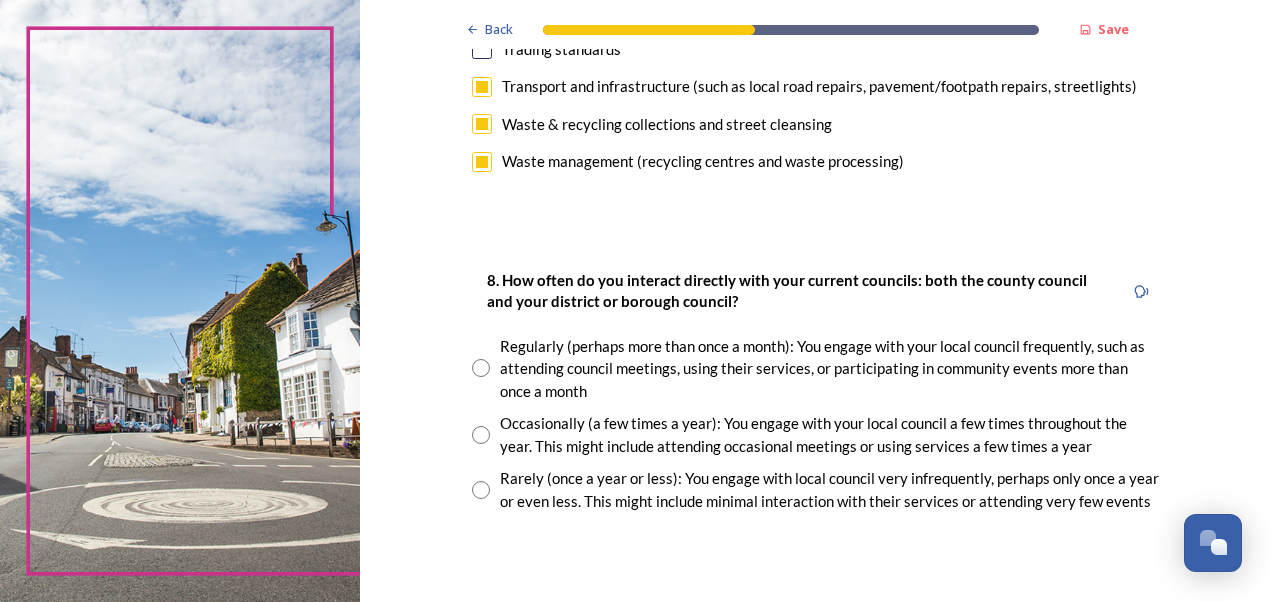click at bounding box center [481, 435] 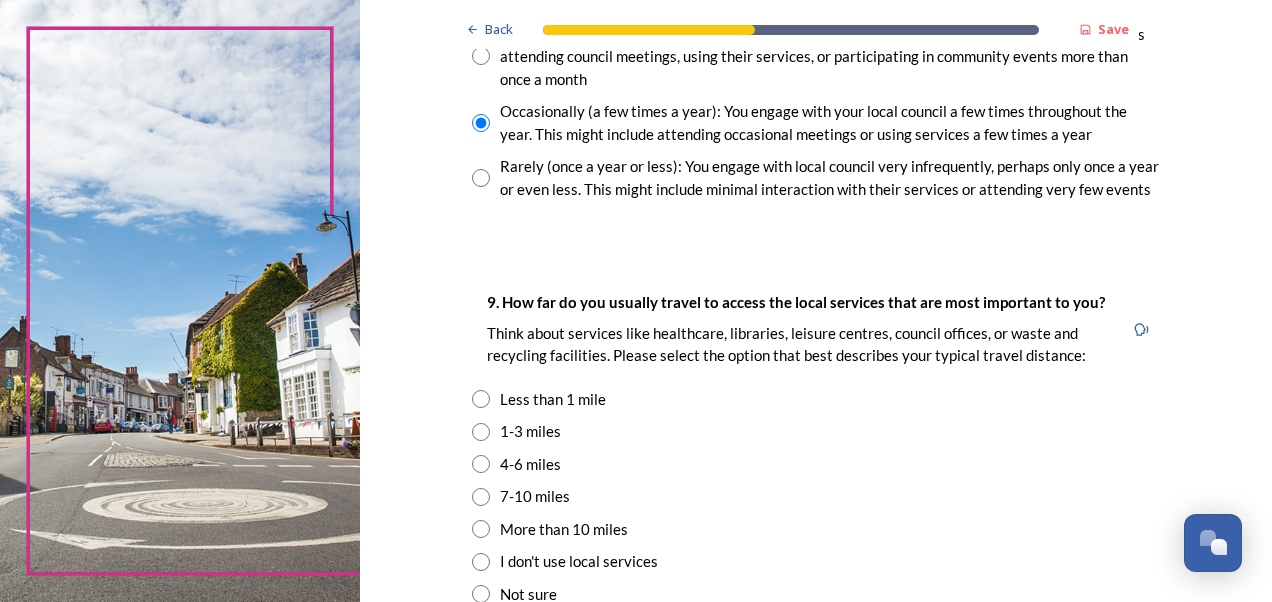 scroll, scrollTop: 1234, scrollLeft: 0, axis: vertical 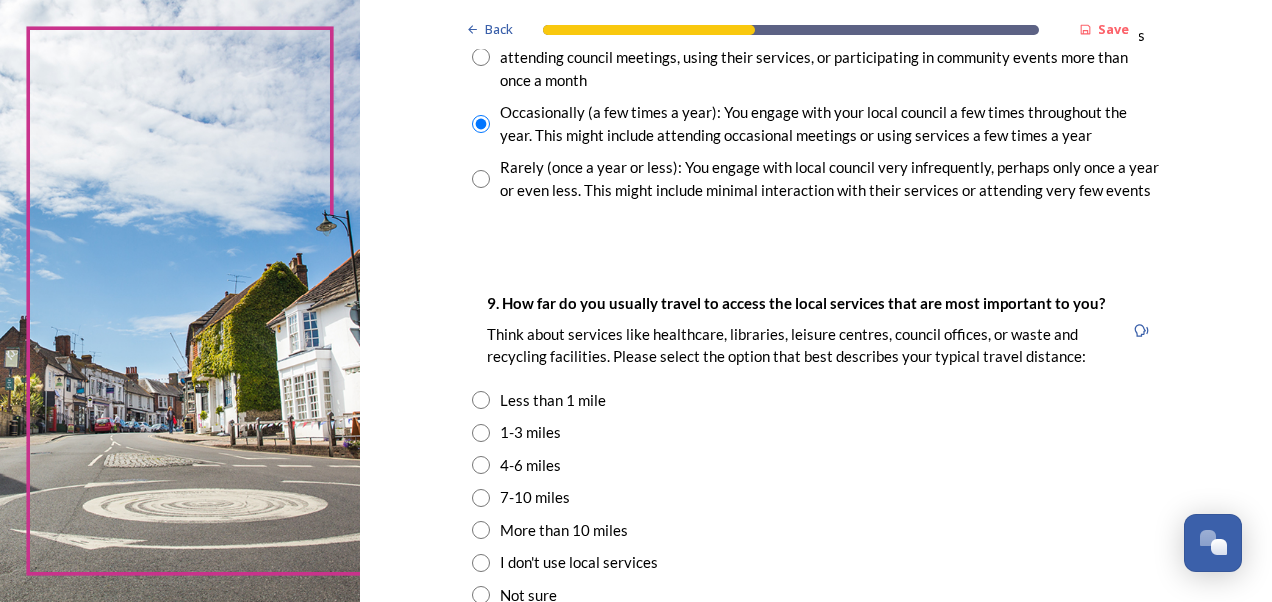 click at bounding box center (481, 433) 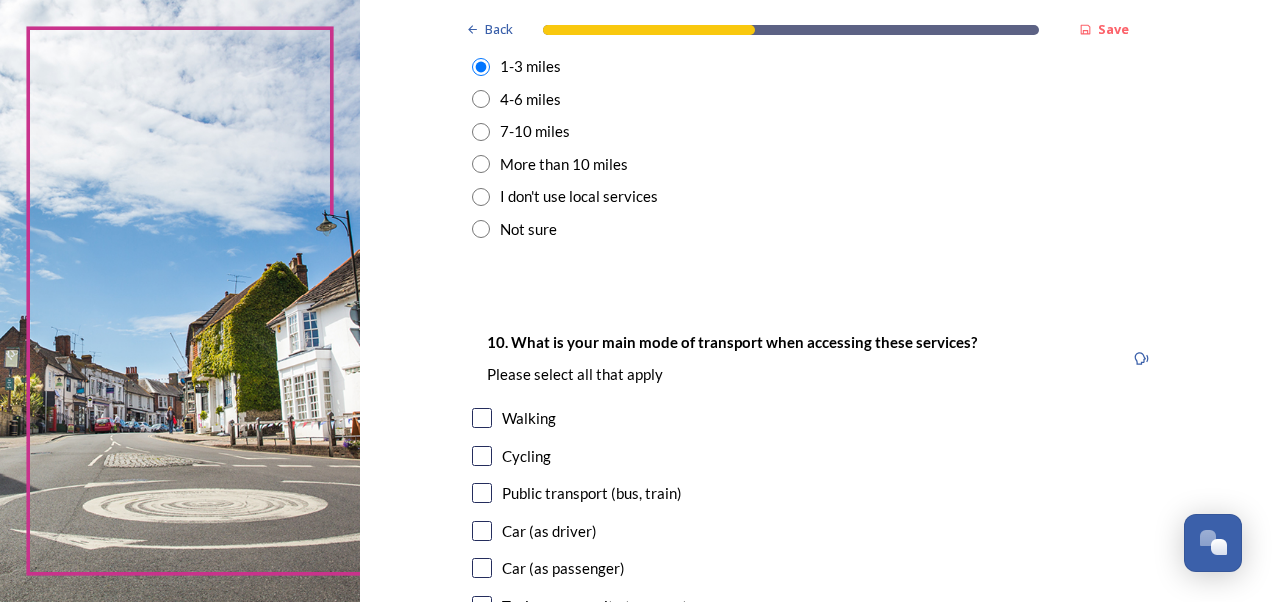 scroll, scrollTop: 1599, scrollLeft: 0, axis: vertical 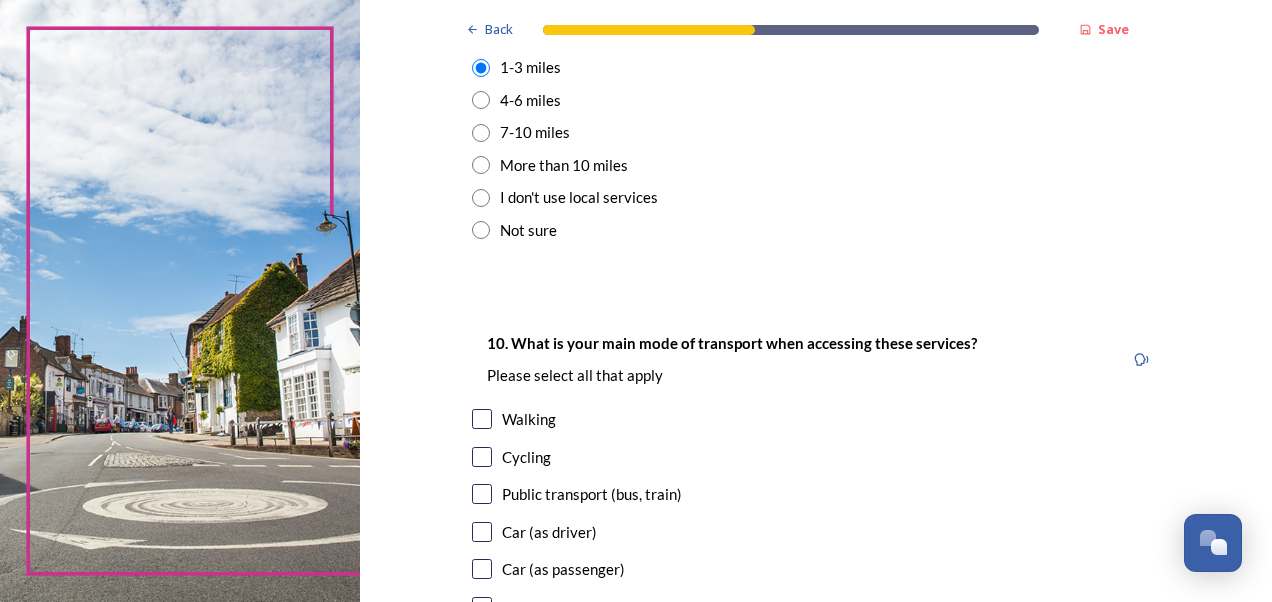 click at bounding box center [482, 532] 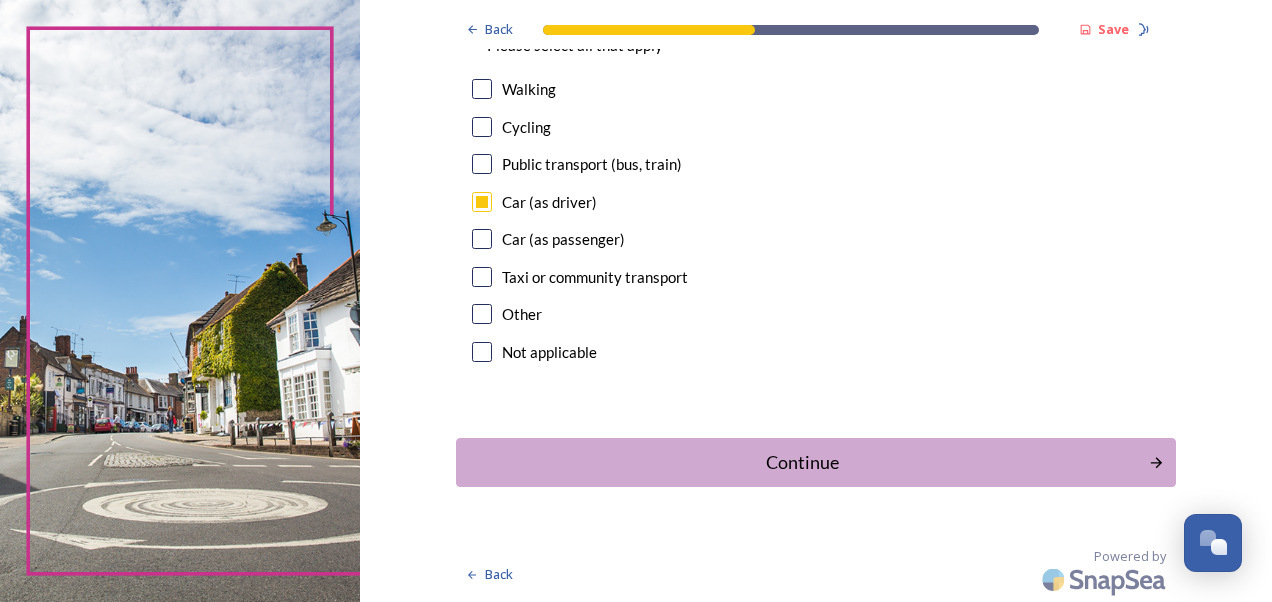 scroll, scrollTop: 1928, scrollLeft: 0, axis: vertical 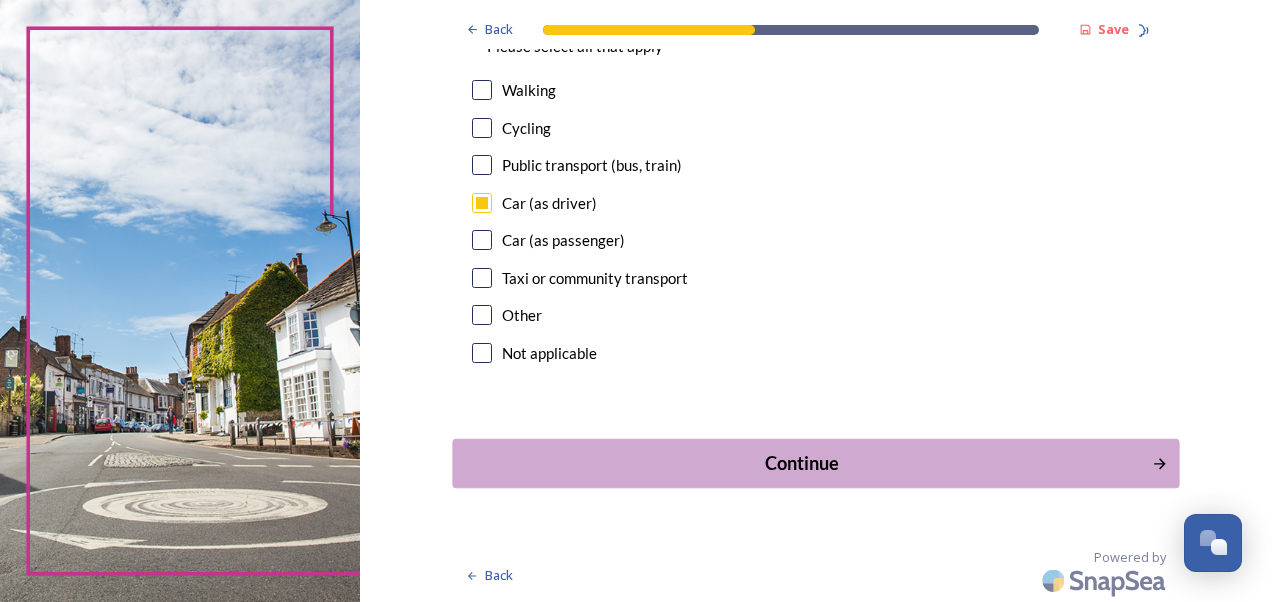 click on "Continue" at bounding box center [801, 463] 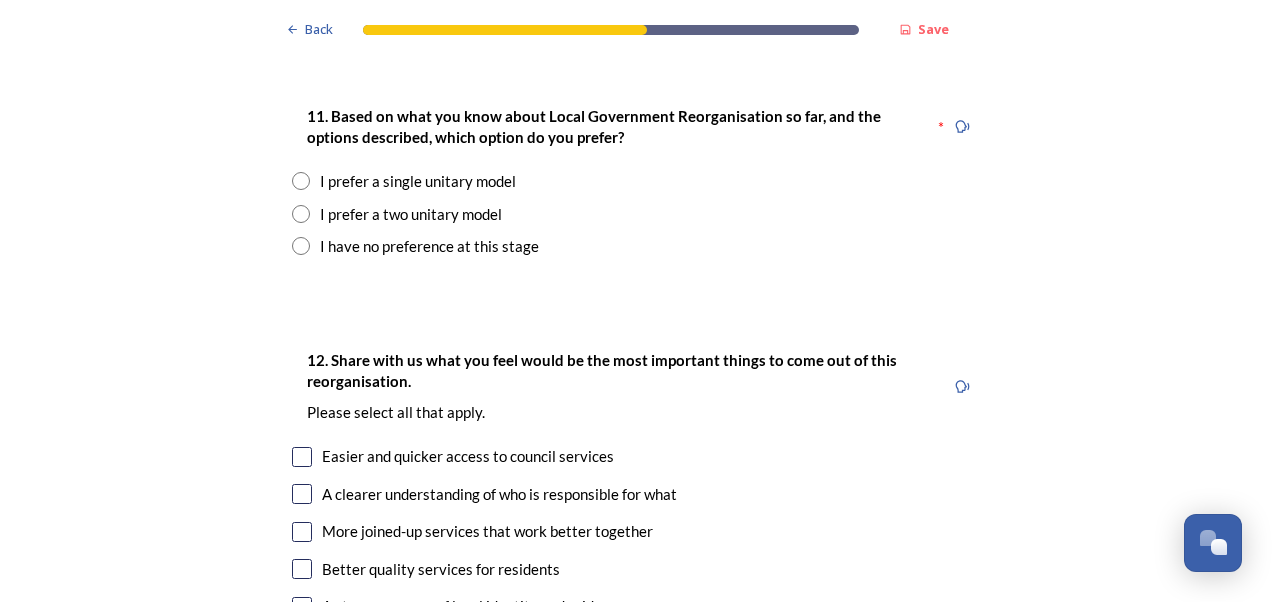 scroll, scrollTop: 2550, scrollLeft: 0, axis: vertical 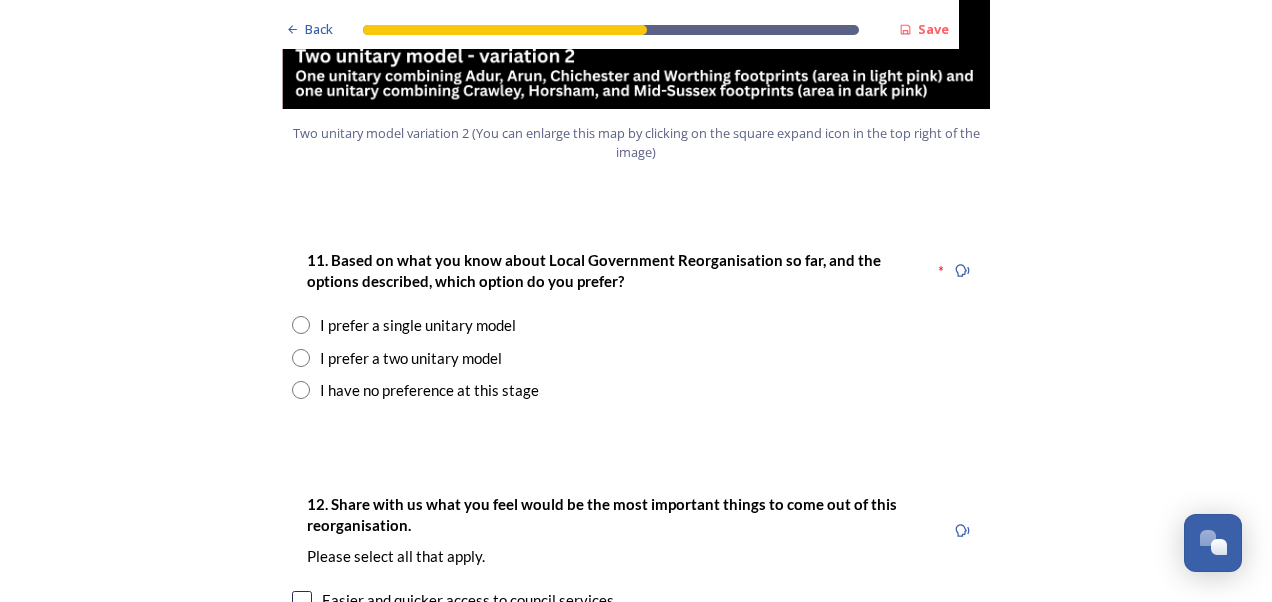click on "I prefer a single unitary model" at bounding box center [418, 325] 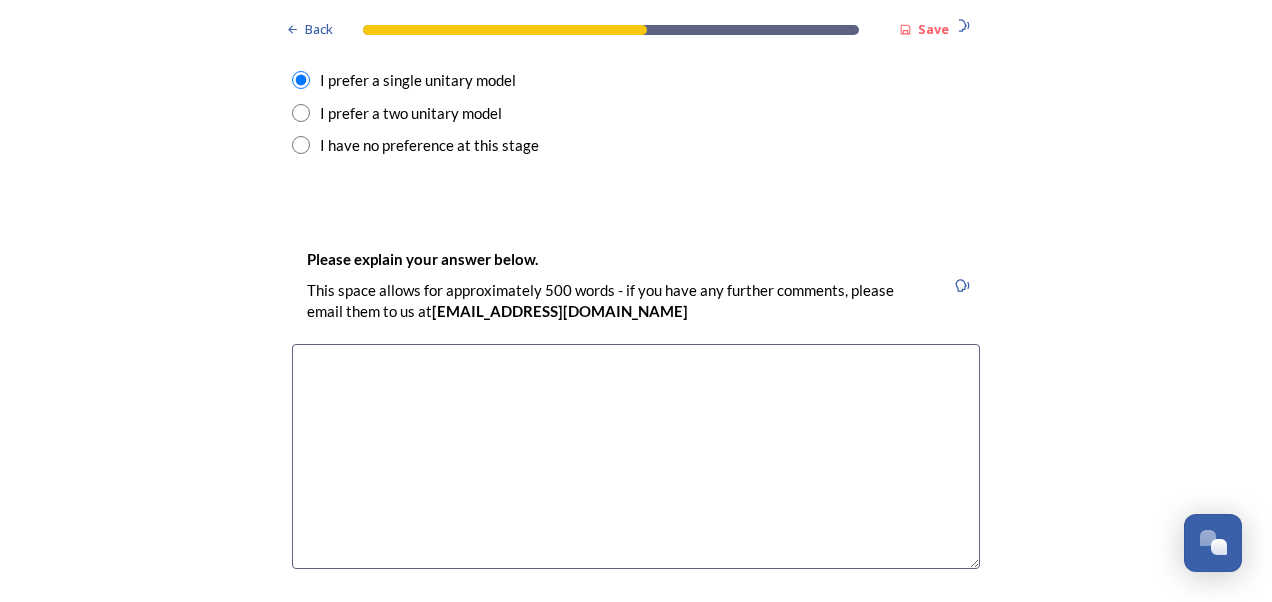 scroll, scrollTop: 2793, scrollLeft: 0, axis: vertical 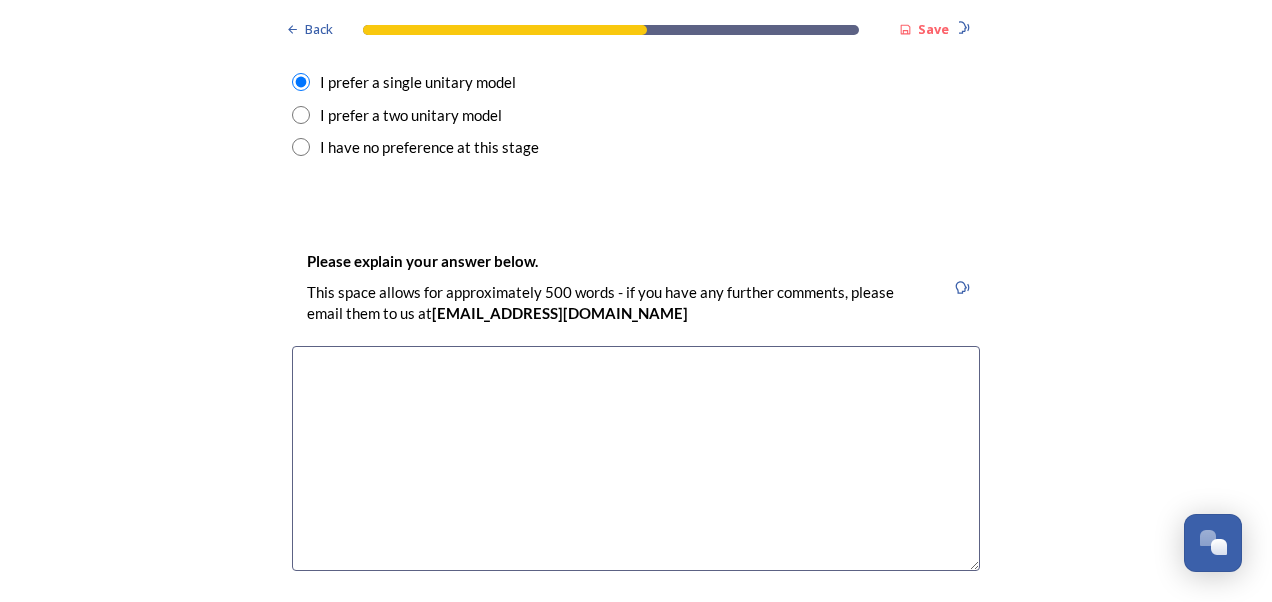 click at bounding box center [636, 458] 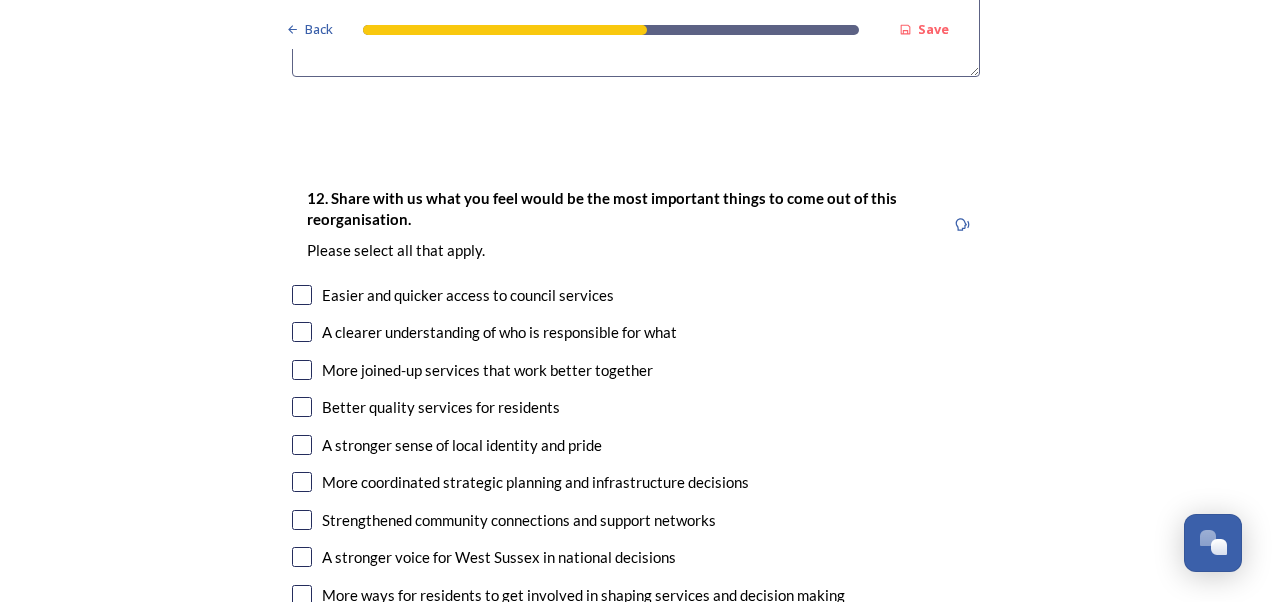 scroll, scrollTop: 3286, scrollLeft: 0, axis: vertical 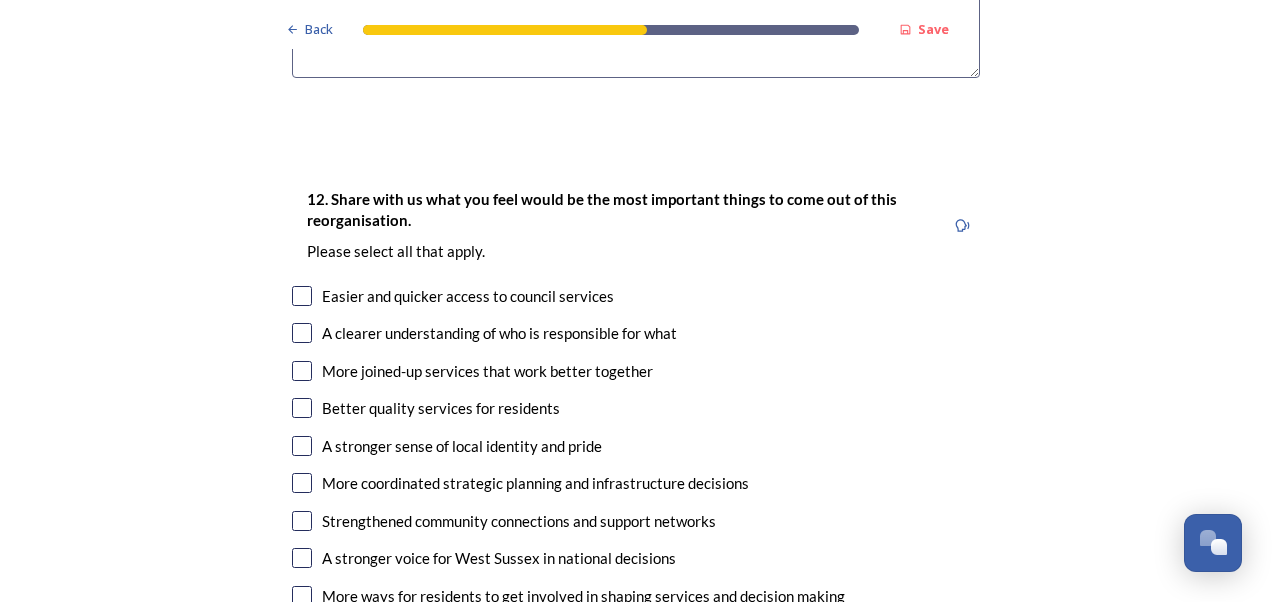 type on "Retains identity of [GEOGRAPHIC_DATA]. Most cost effective option." 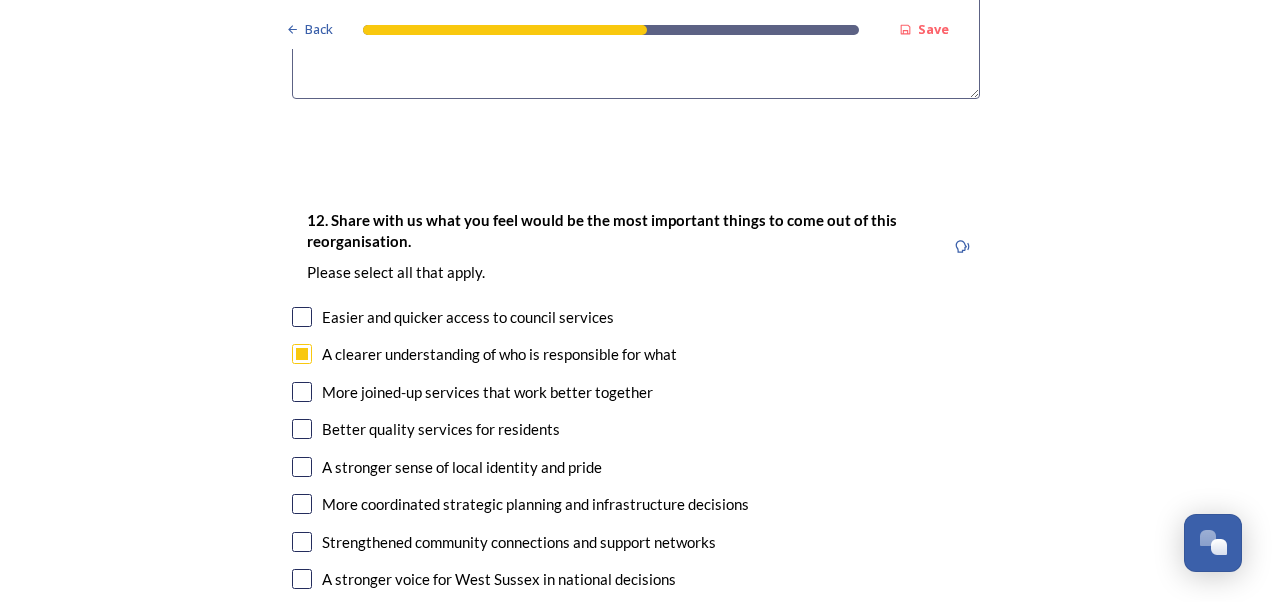 scroll, scrollTop: 3263, scrollLeft: 0, axis: vertical 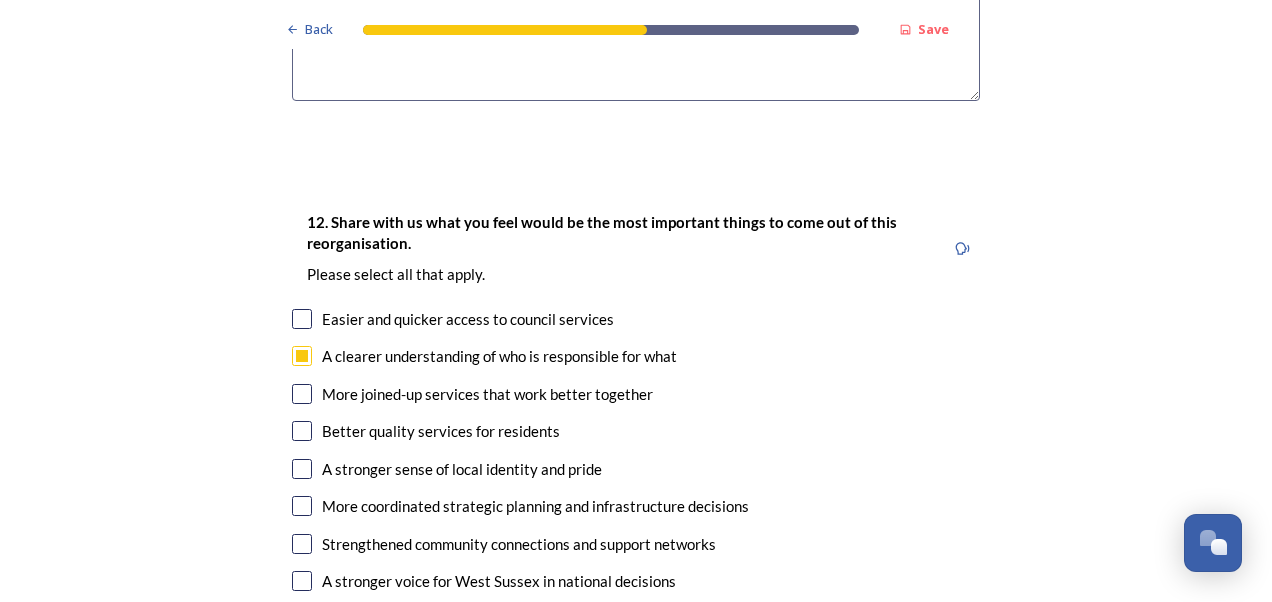 click on "Better quality services for residents" at bounding box center [636, 431] 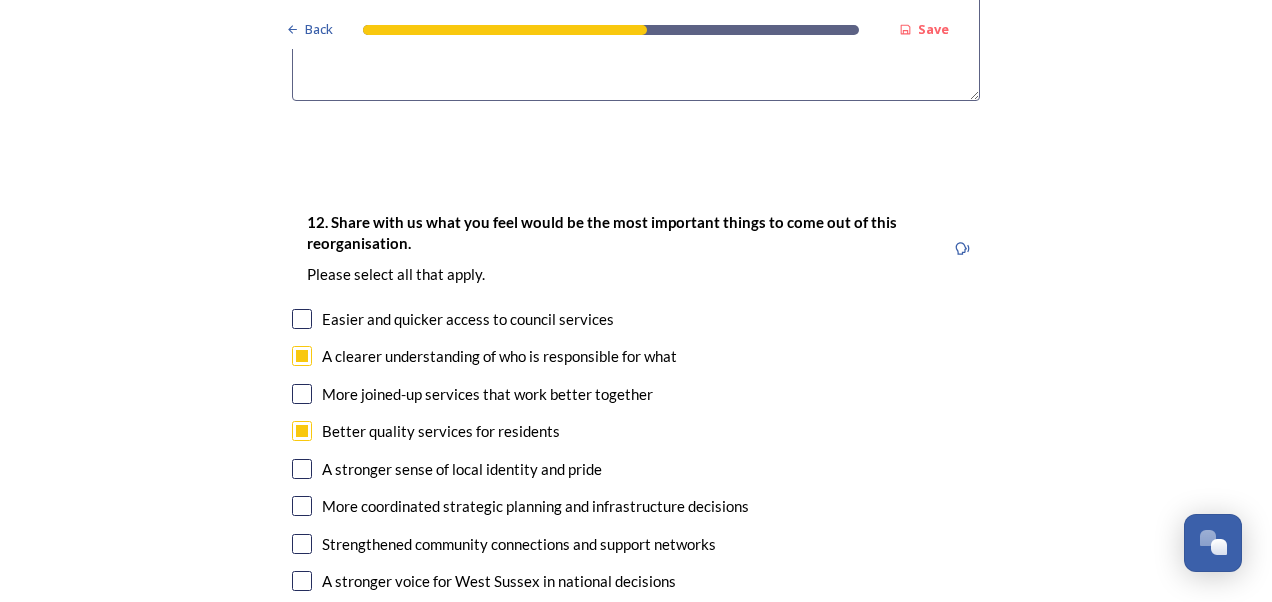 checkbox on "true" 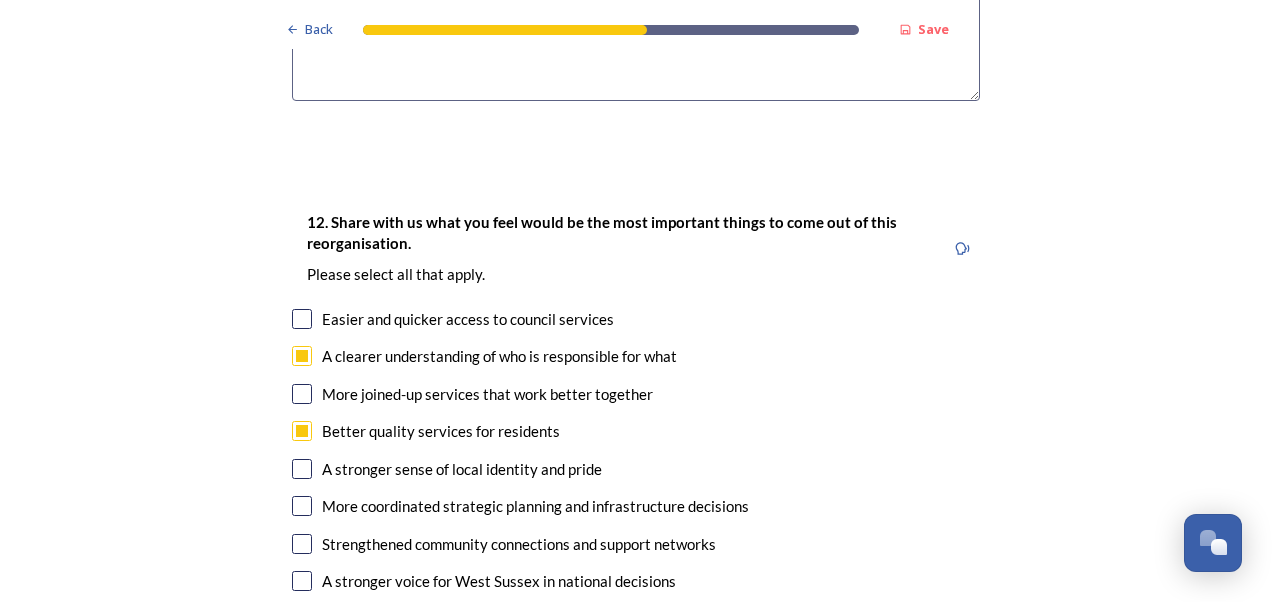 click at bounding box center (302, 394) 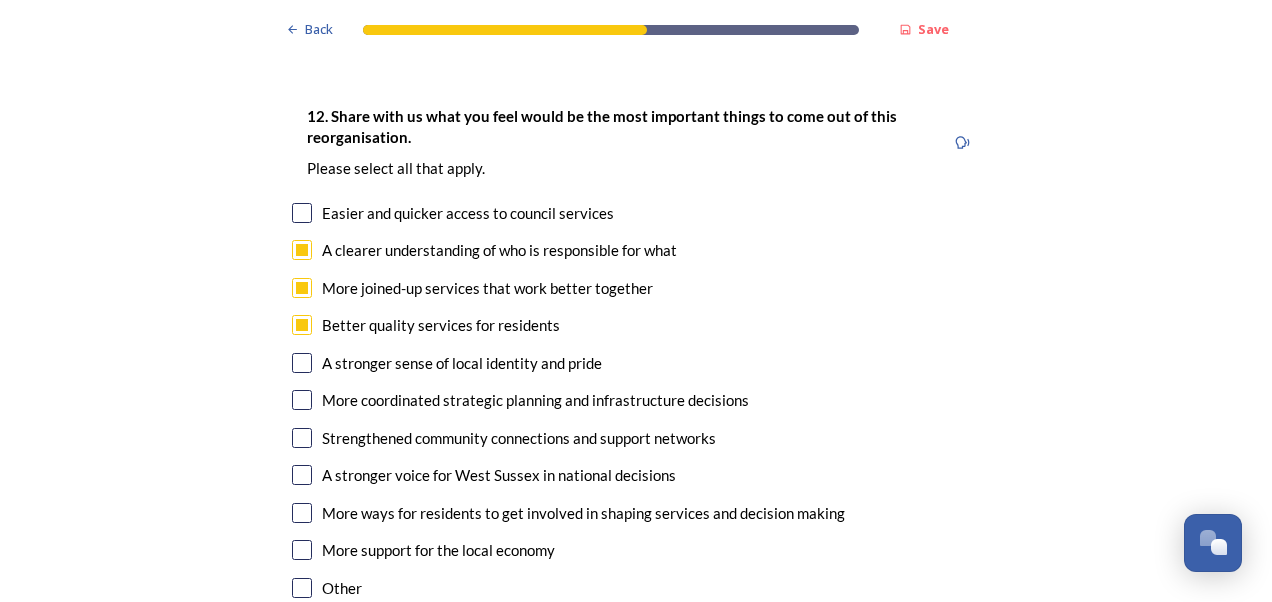 scroll, scrollTop: 3369, scrollLeft: 0, axis: vertical 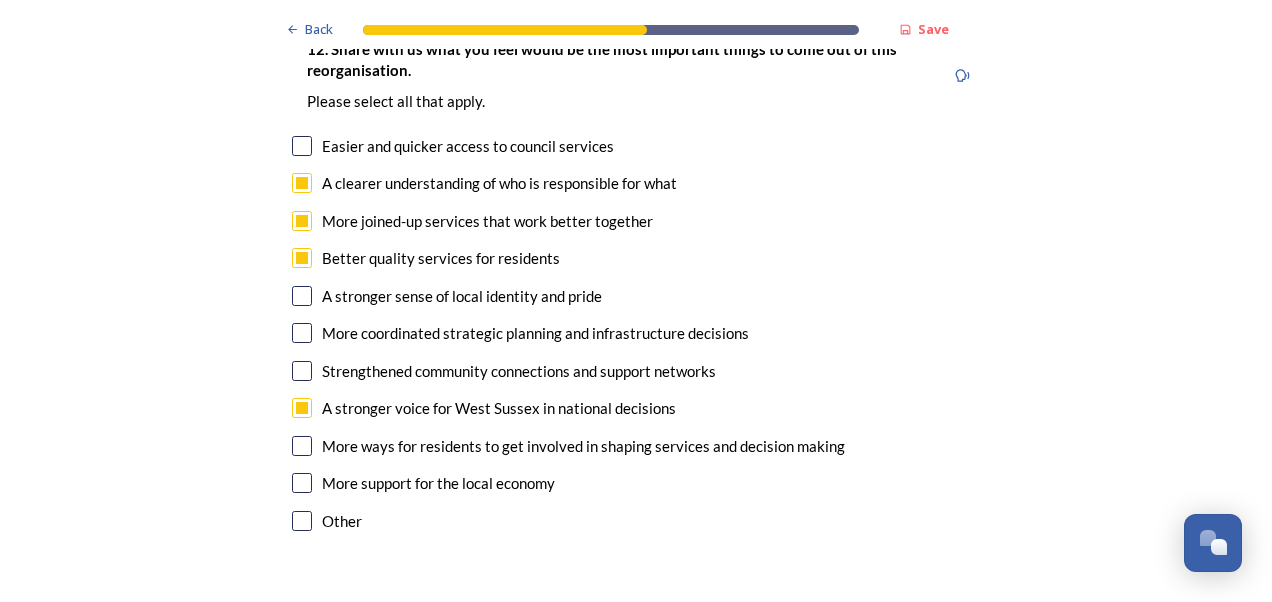 click at bounding box center [302, 446] 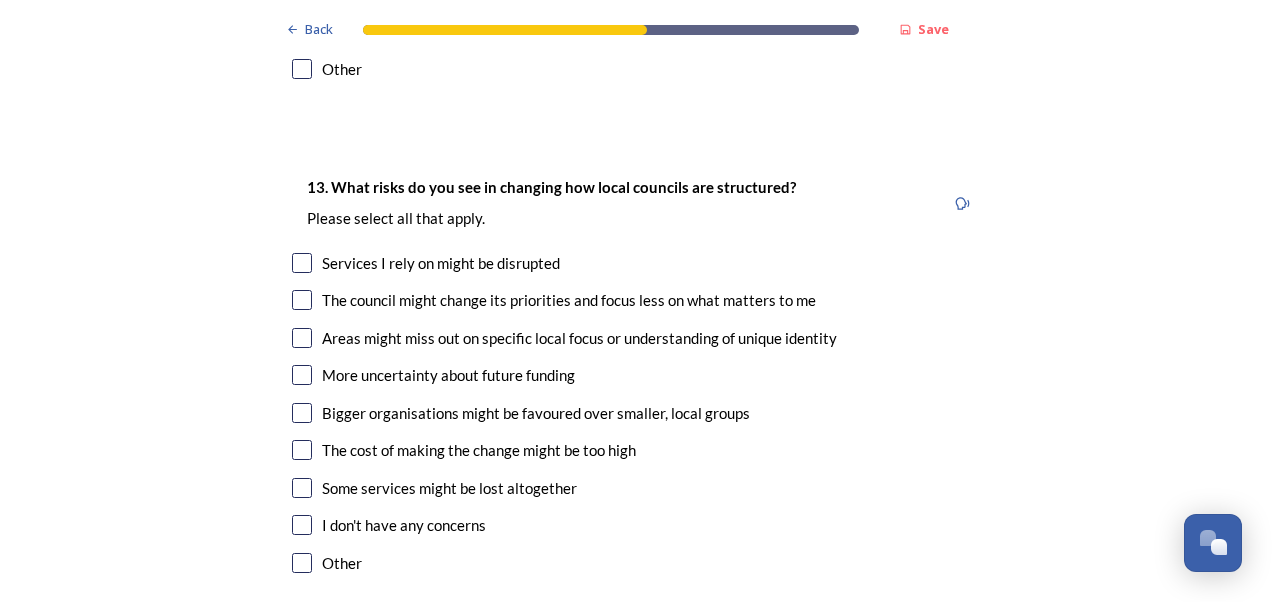 scroll, scrollTop: 3931, scrollLeft: 0, axis: vertical 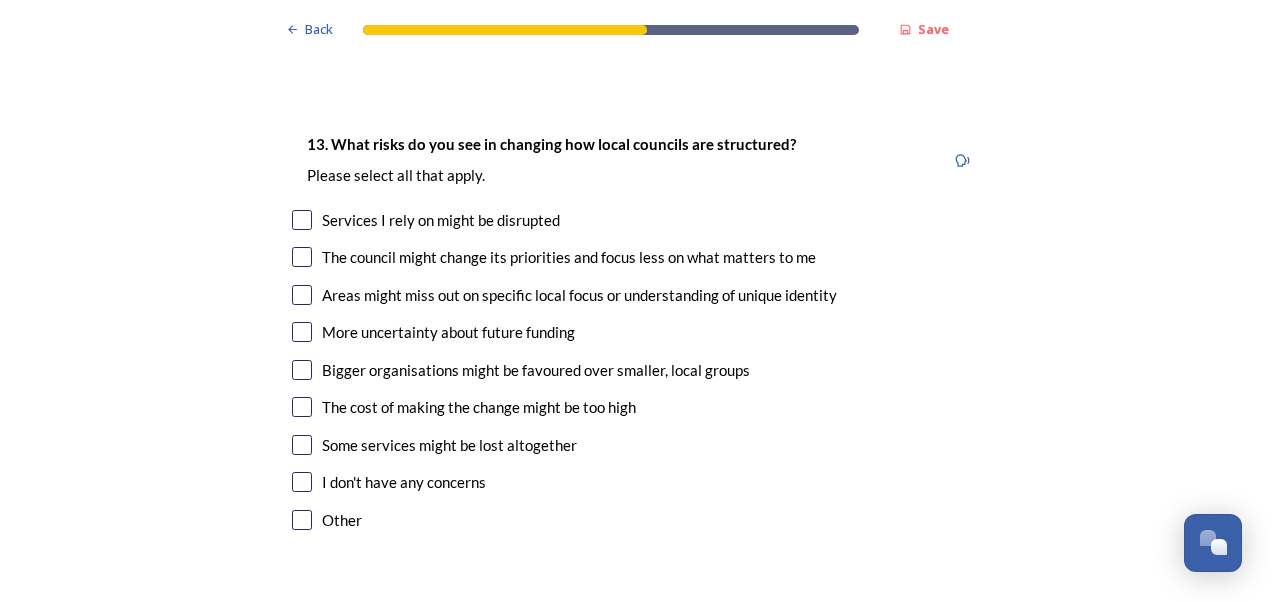 click at bounding box center [302, 482] 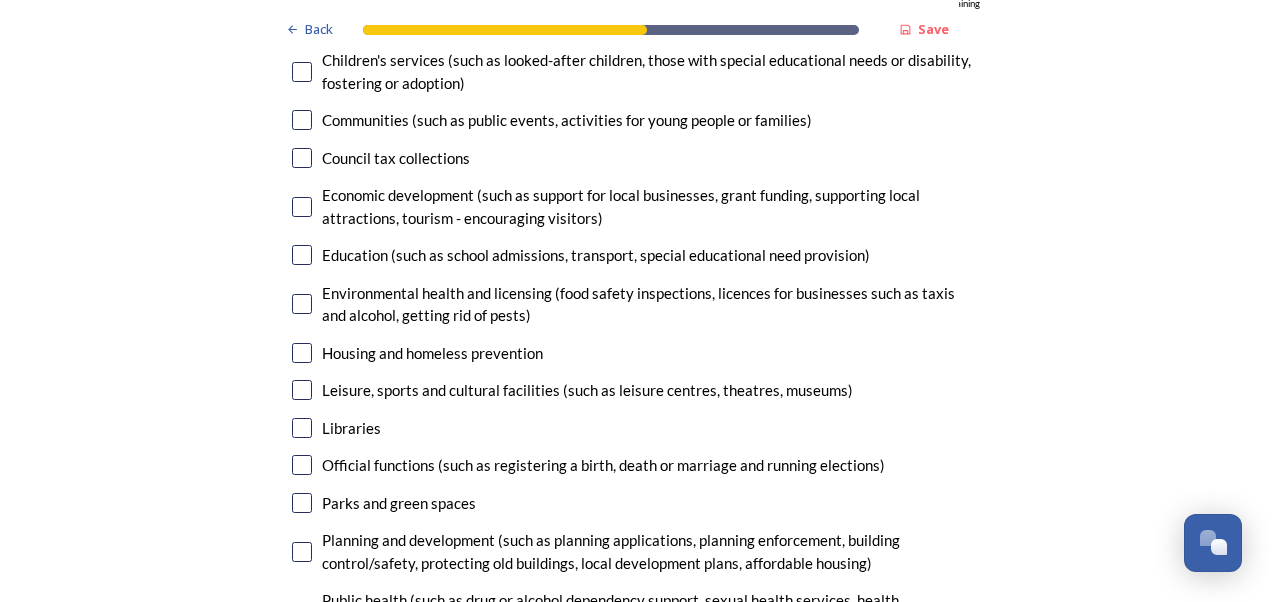scroll, scrollTop: 4678, scrollLeft: 0, axis: vertical 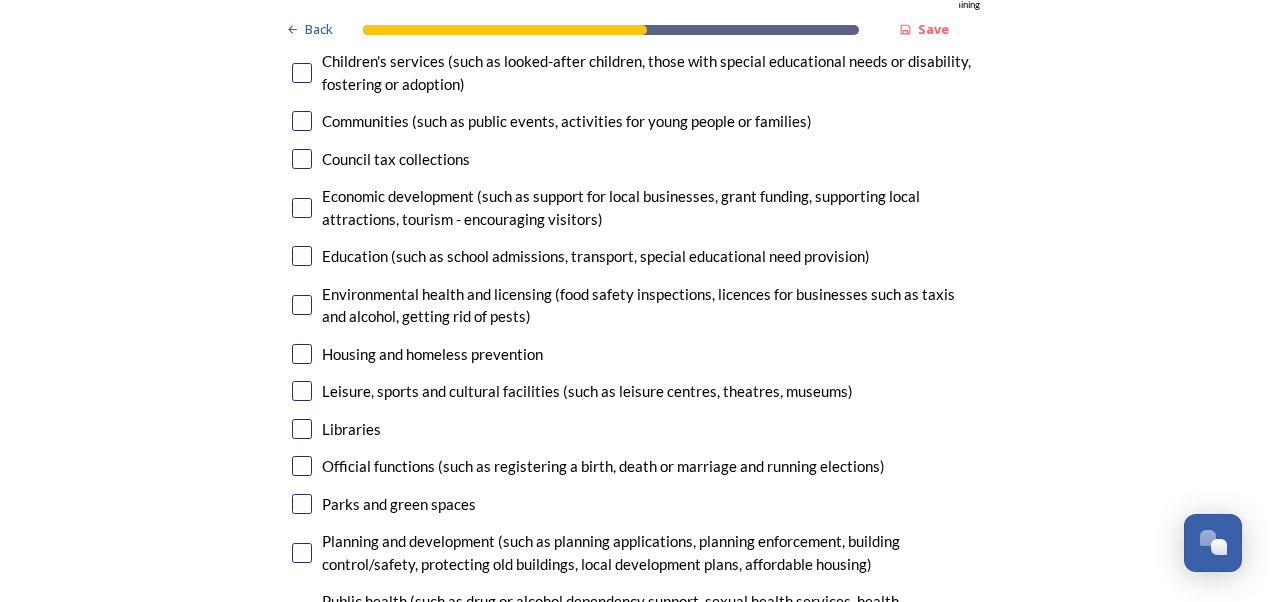 click at bounding box center (302, 553) 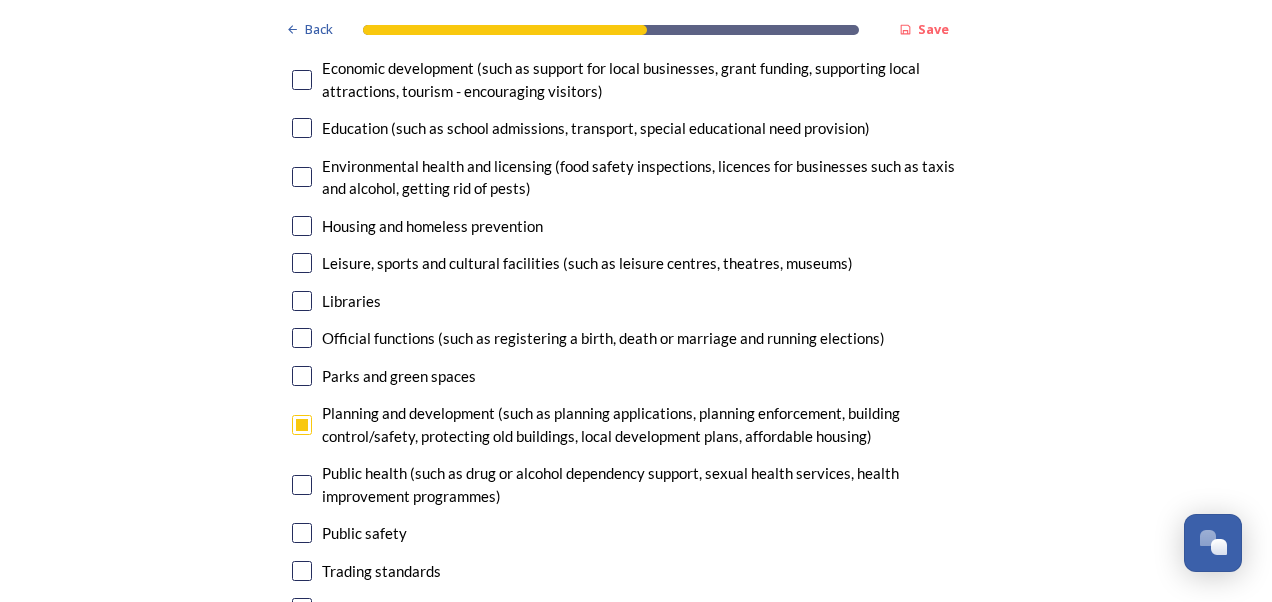 scroll, scrollTop: 4808, scrollLeft: 0, axis: vertical 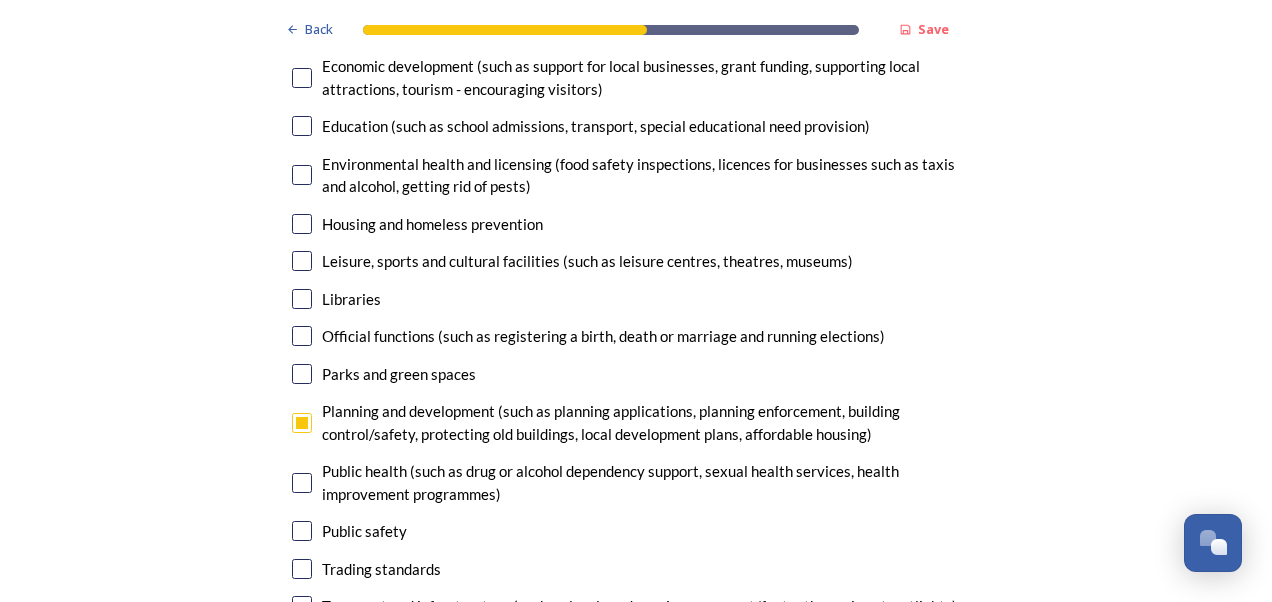 click at bounding box center (302, 606) 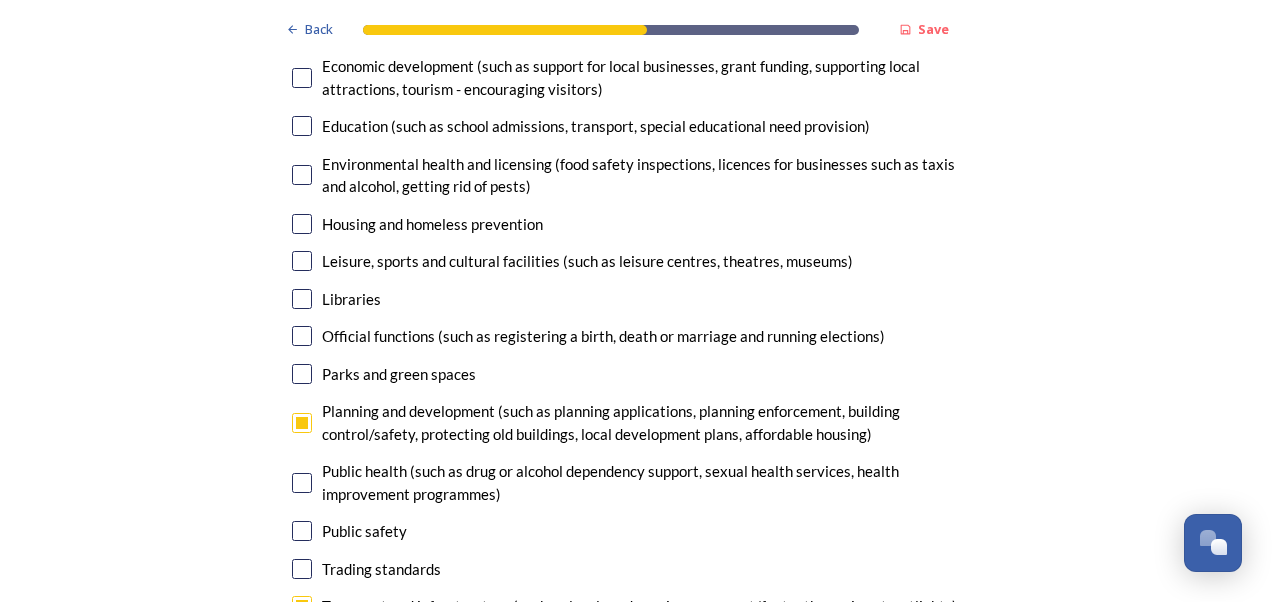 click at bounding box center [302, 644] 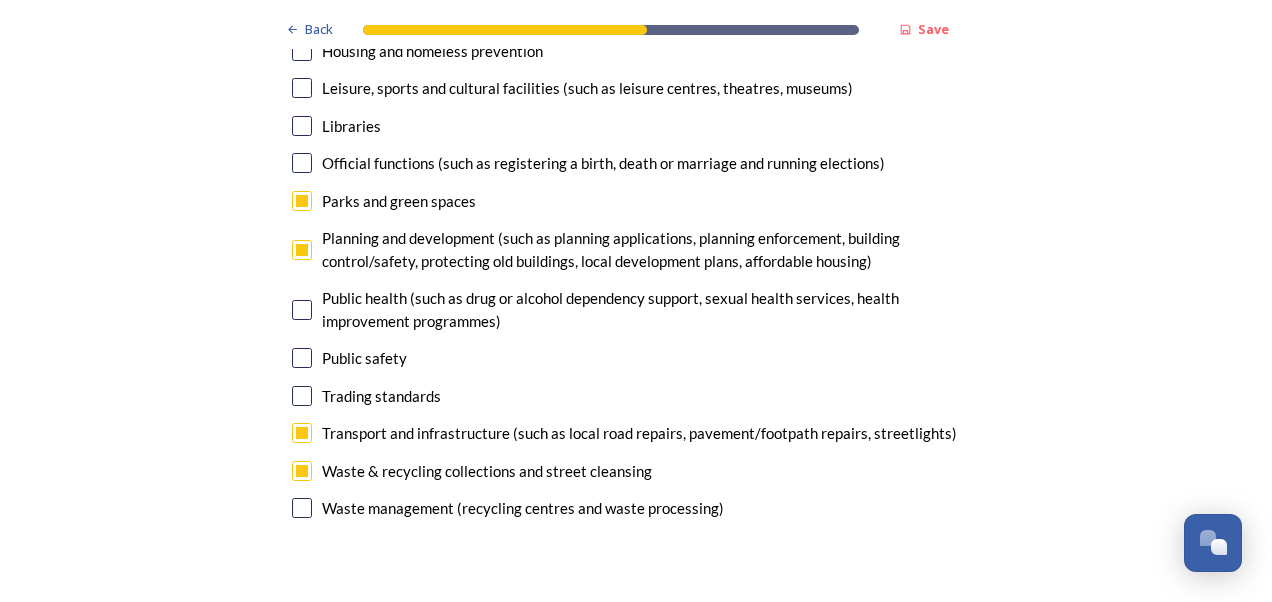 scroll, scrollTop: 4980, scrollLeft: 0, axis: vertical 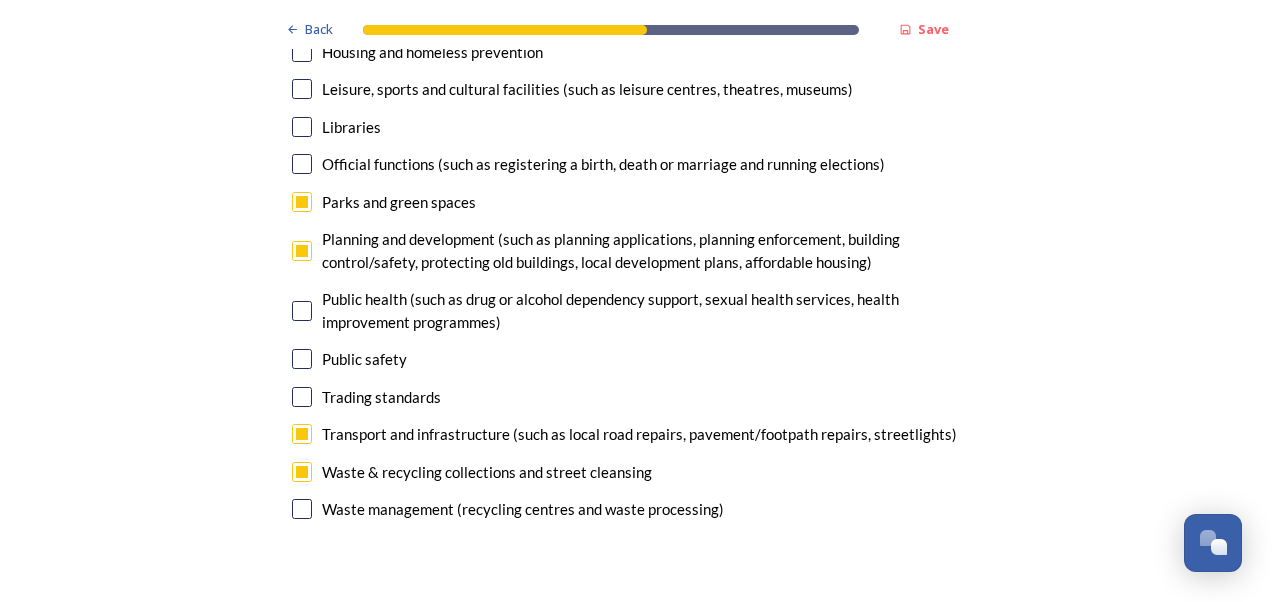 click at bounding box center [302, 509] 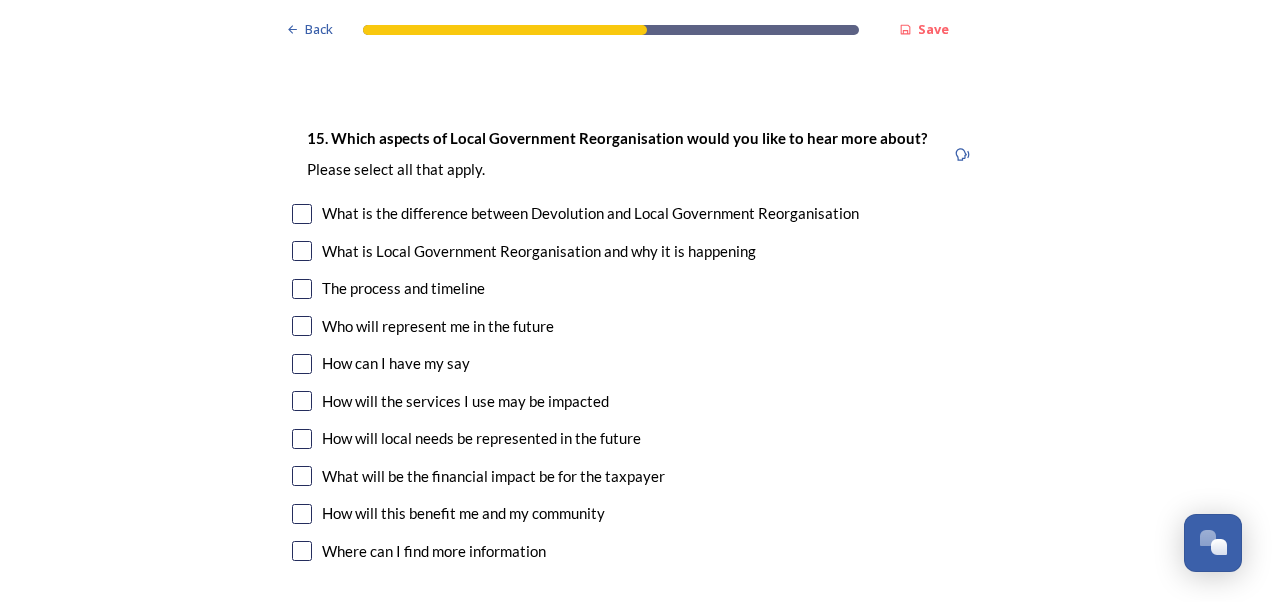 scroll, scrollTop: 5469, scrollLeft: 0, axis: vertical 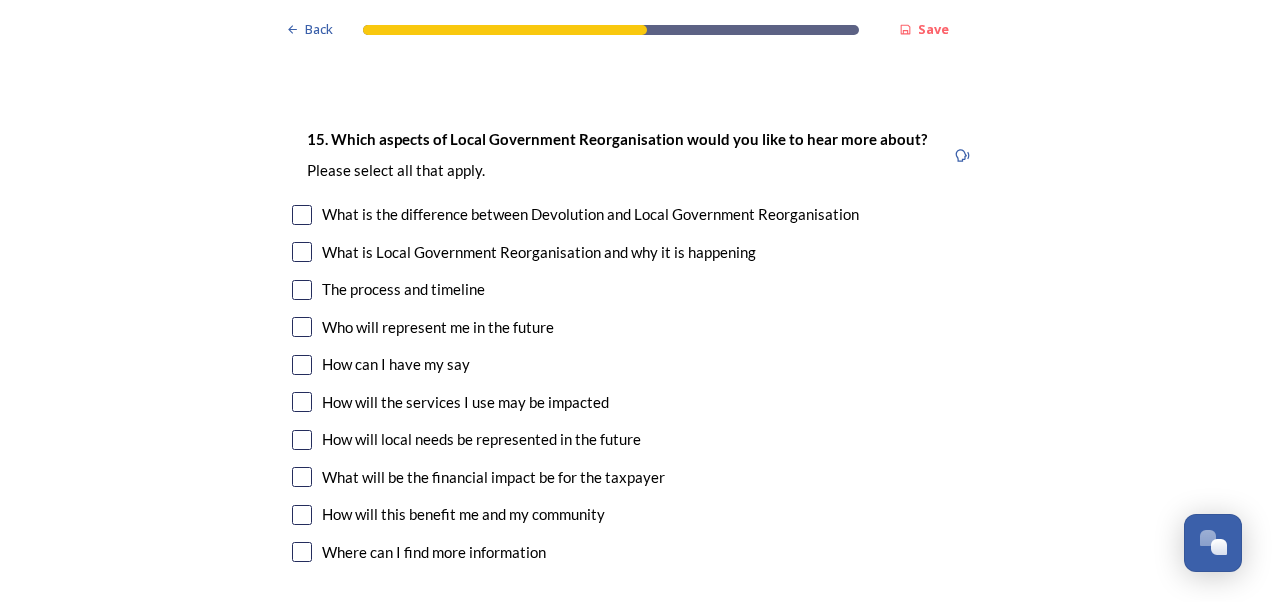 click at bounding box center [302, 402] 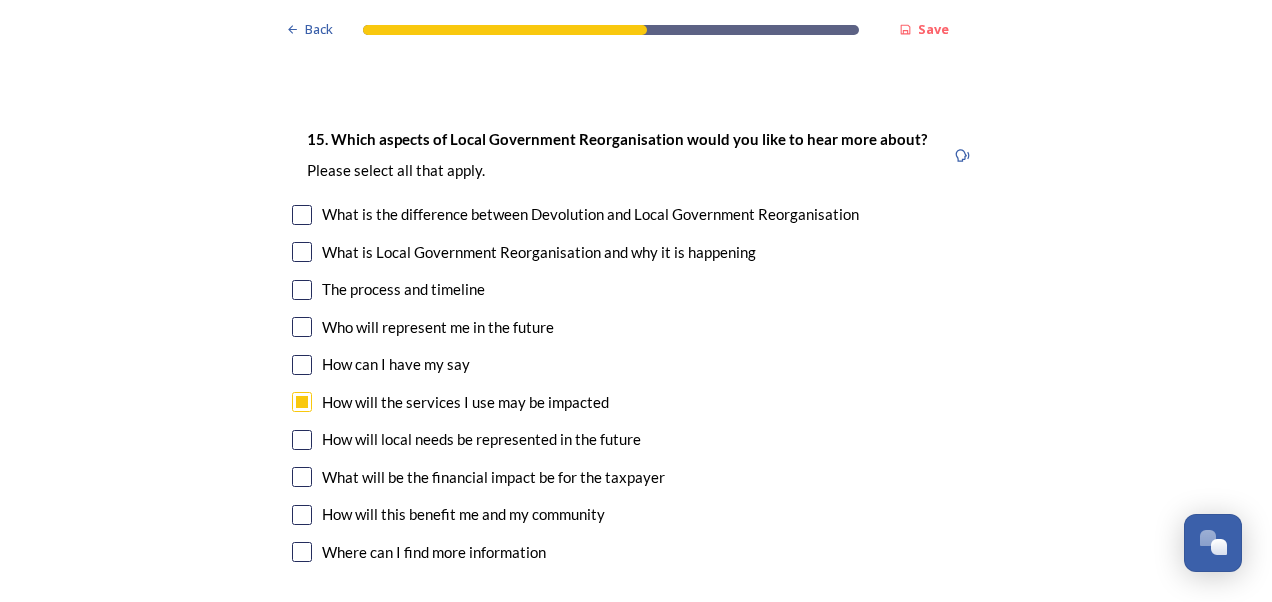 drag, startPoint x: 290, startPoint y: 342, endPoint x: 673, endPoint y: 419, distance: 390.66354 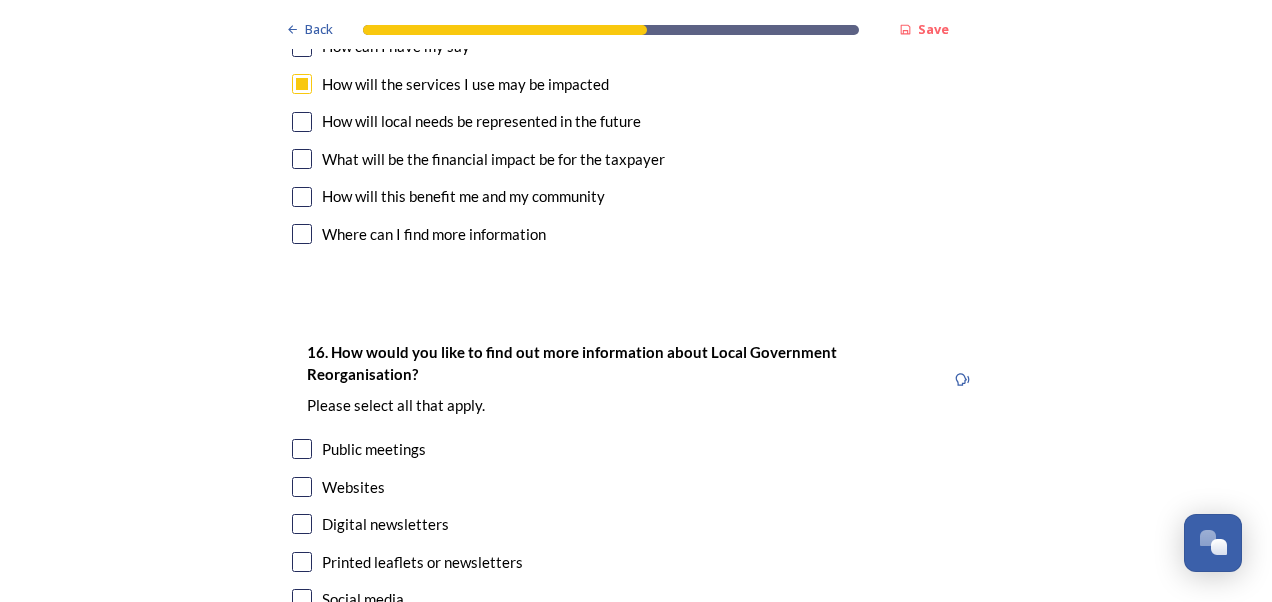 scroll, scrollTop: 5874, scrollLeft: 0, axis: vertical 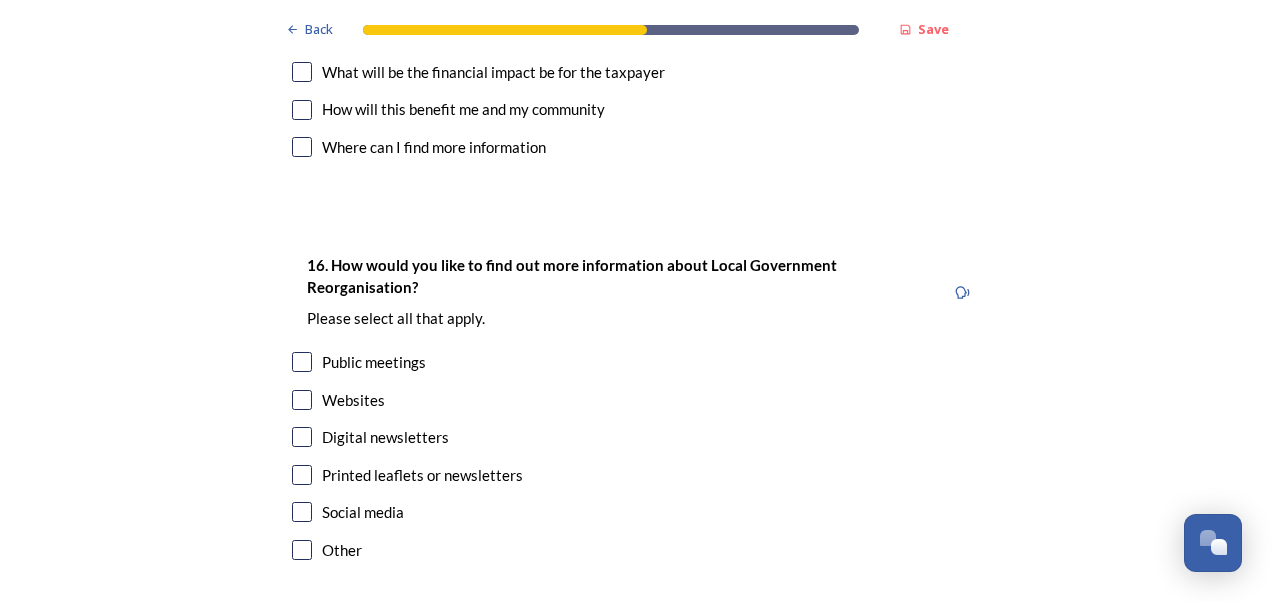 click at bounding box center (302, 437) 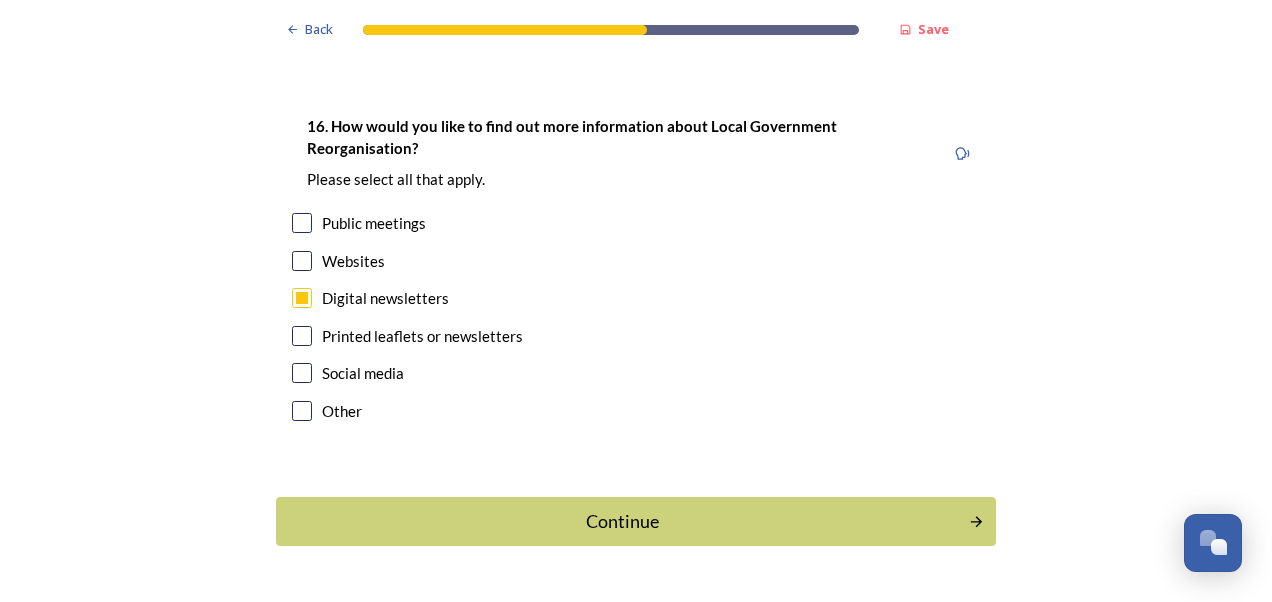 scroll, scrollTop: 6012, scrollLeft: 0, axis: vertical 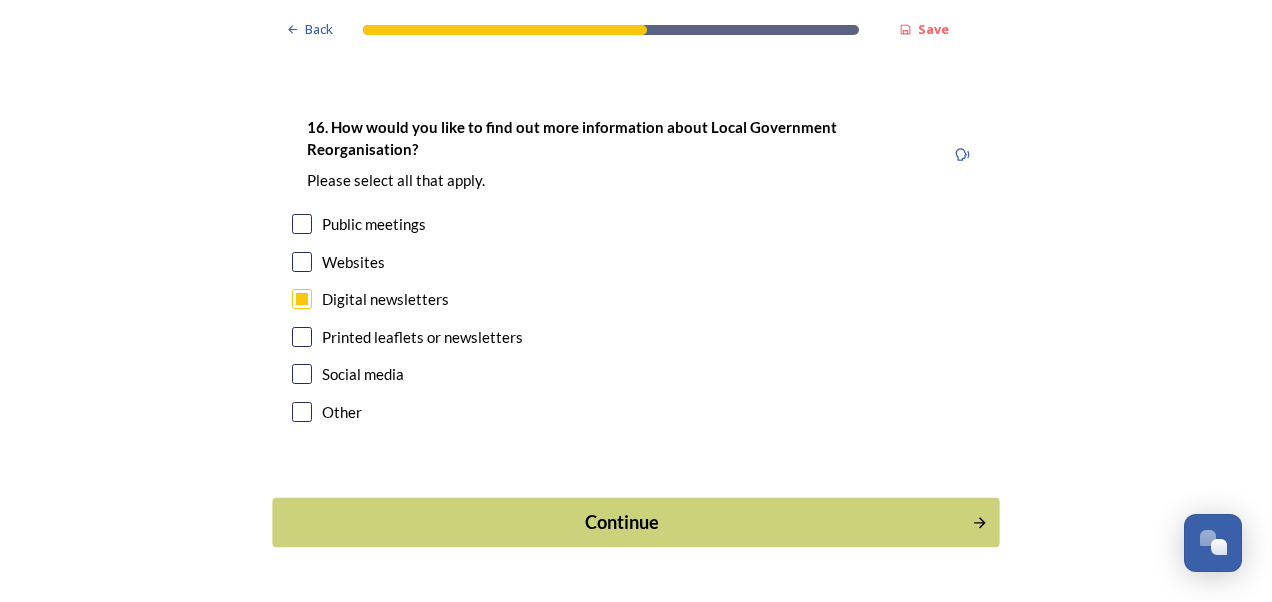 click on "Continue" at bounding box center (635, 522) 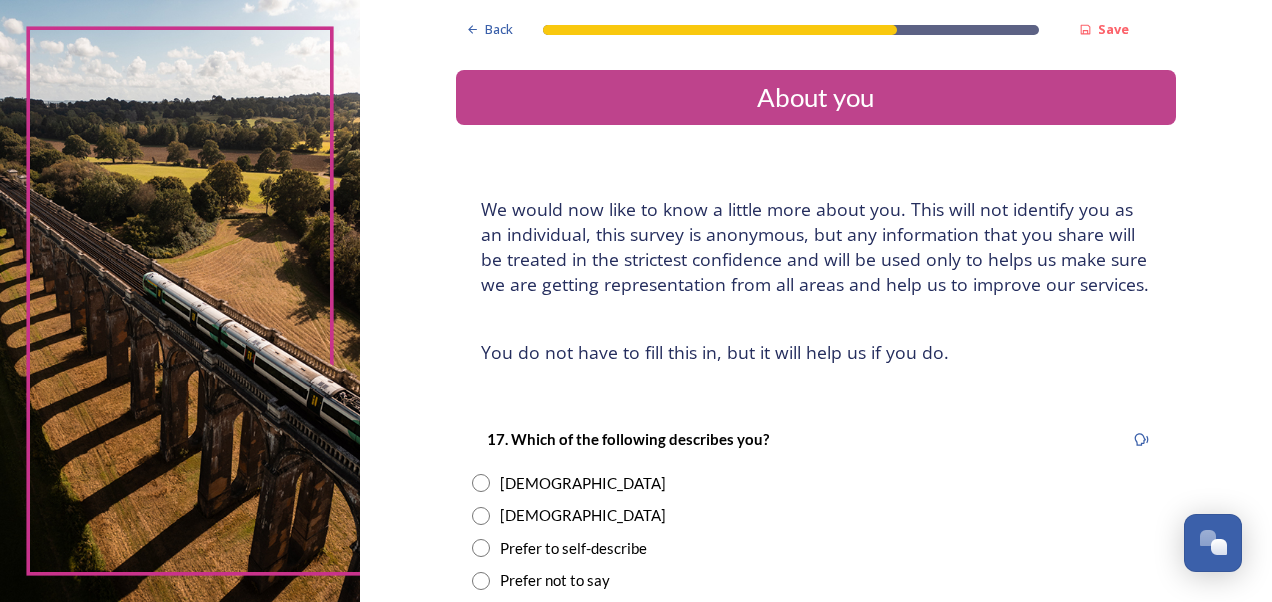 scroll, scrollTop: 235, scrollLeft: 0, axis: vertical 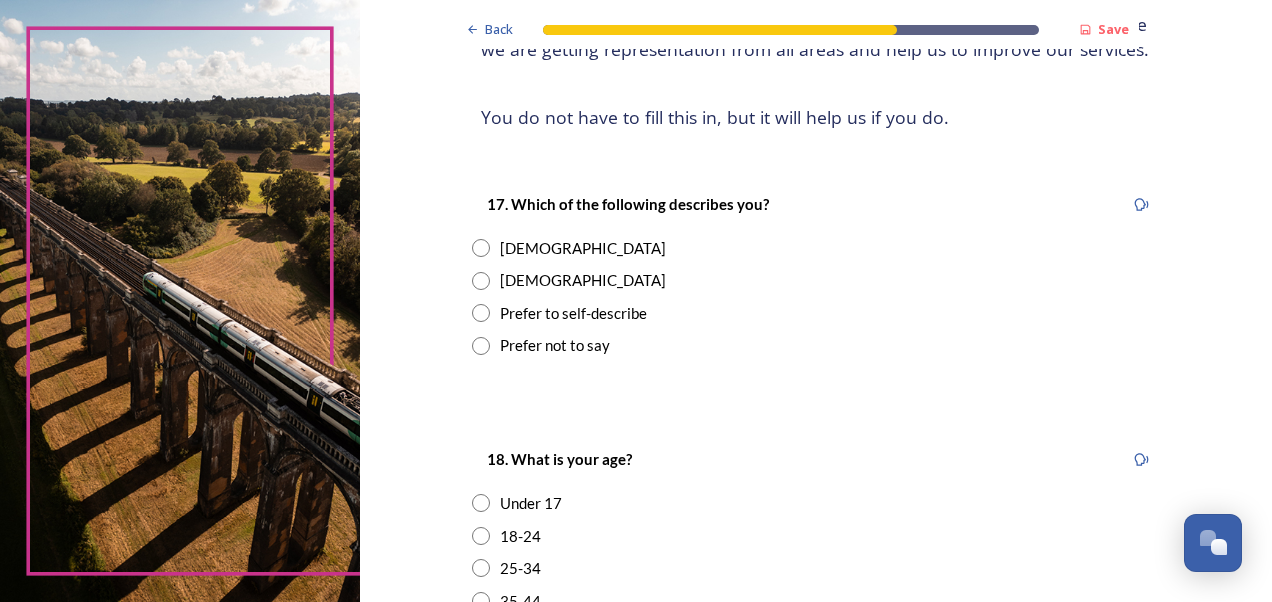 click at bounding box center (481, 281) 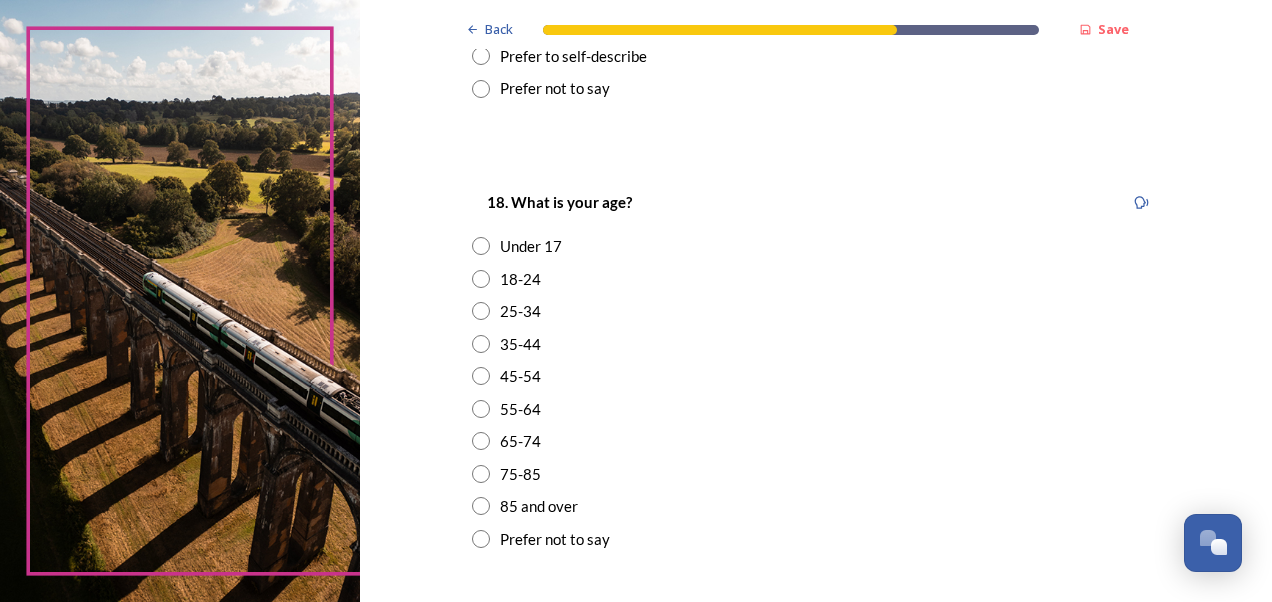 scroll, scrollTop: 493, scrollLeft: 0, axis: vertical 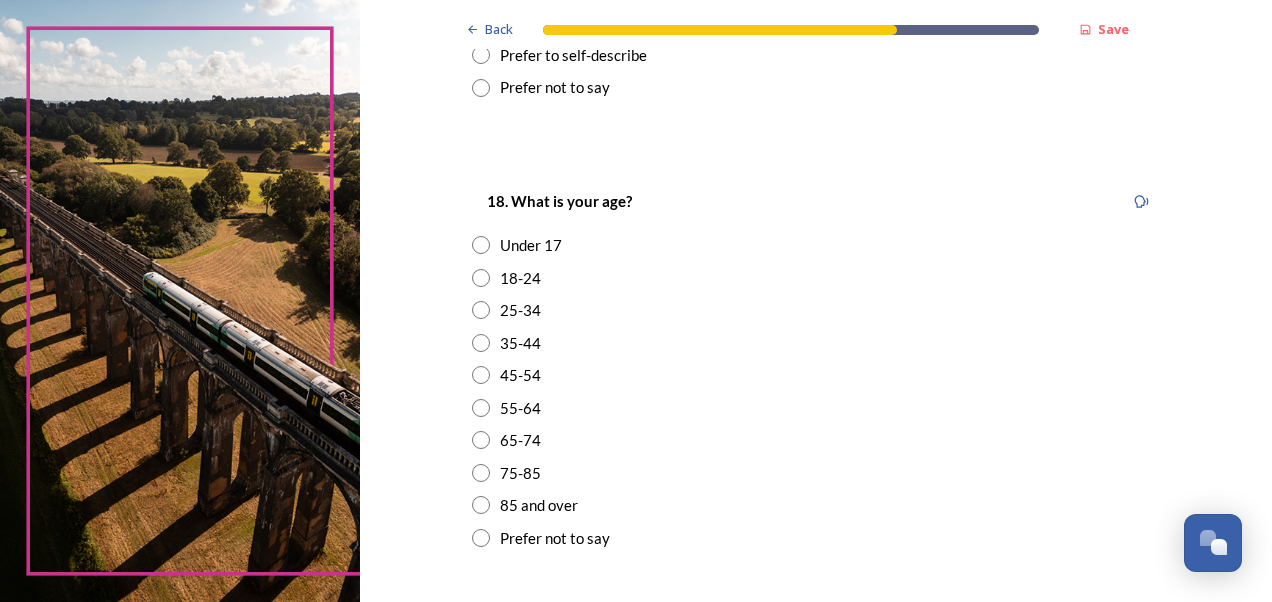 click at bounding box center (481, 375) 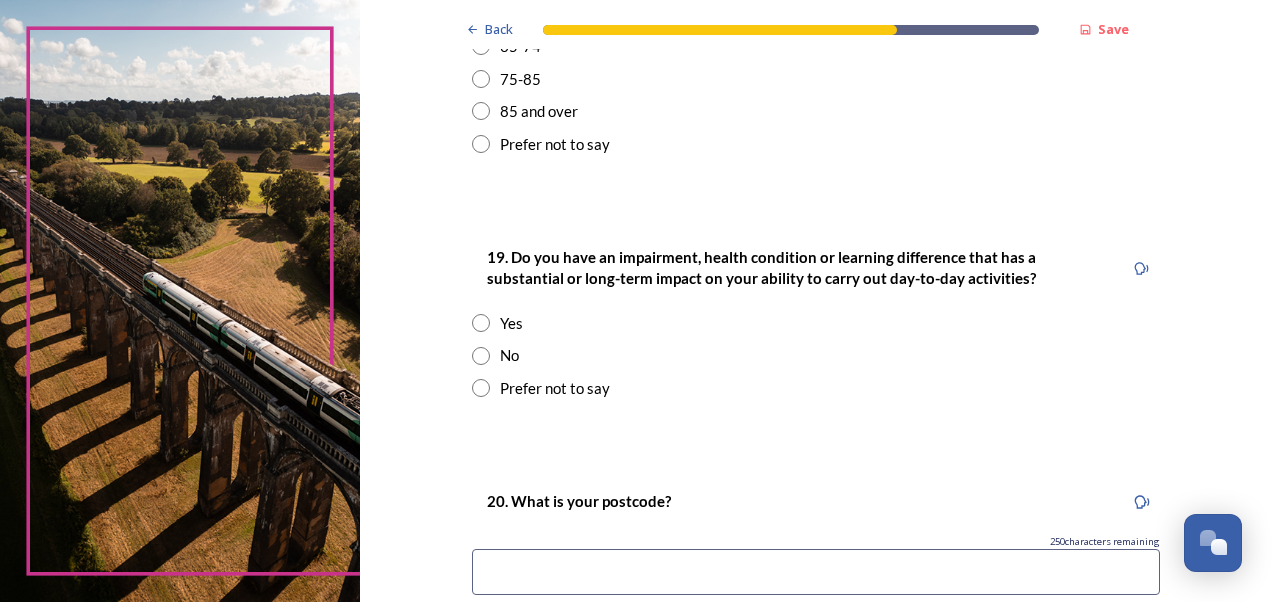 scroll, scrollTop: 885, scrollLeft: 0, axis: vertical 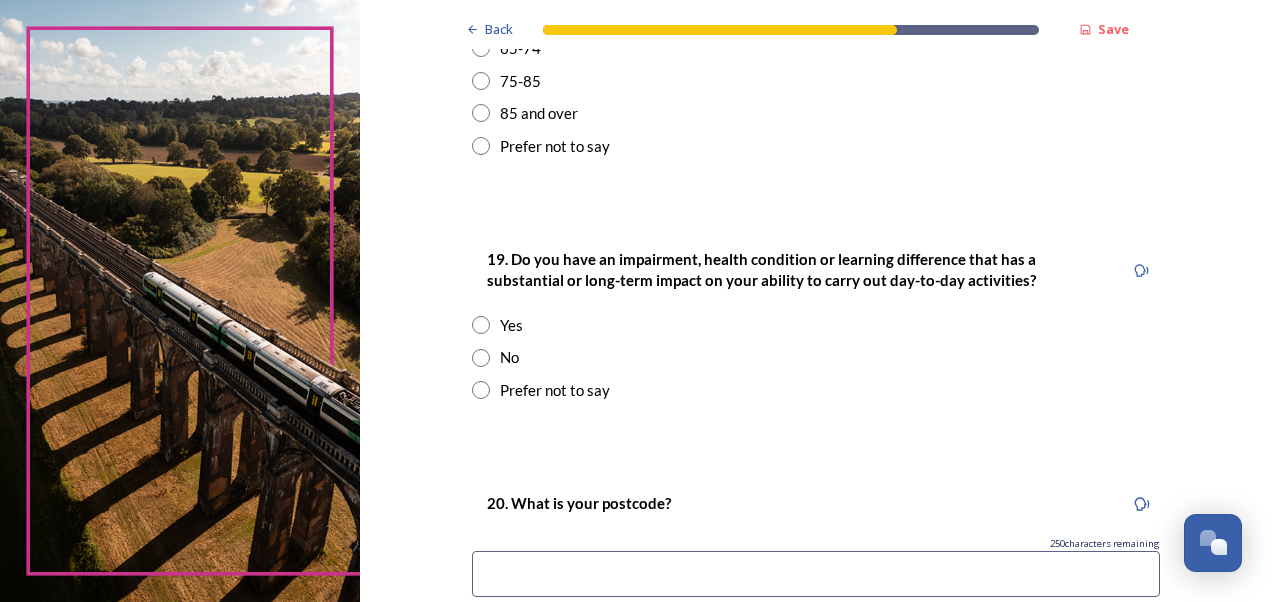 click at bounding box center (481, 358) 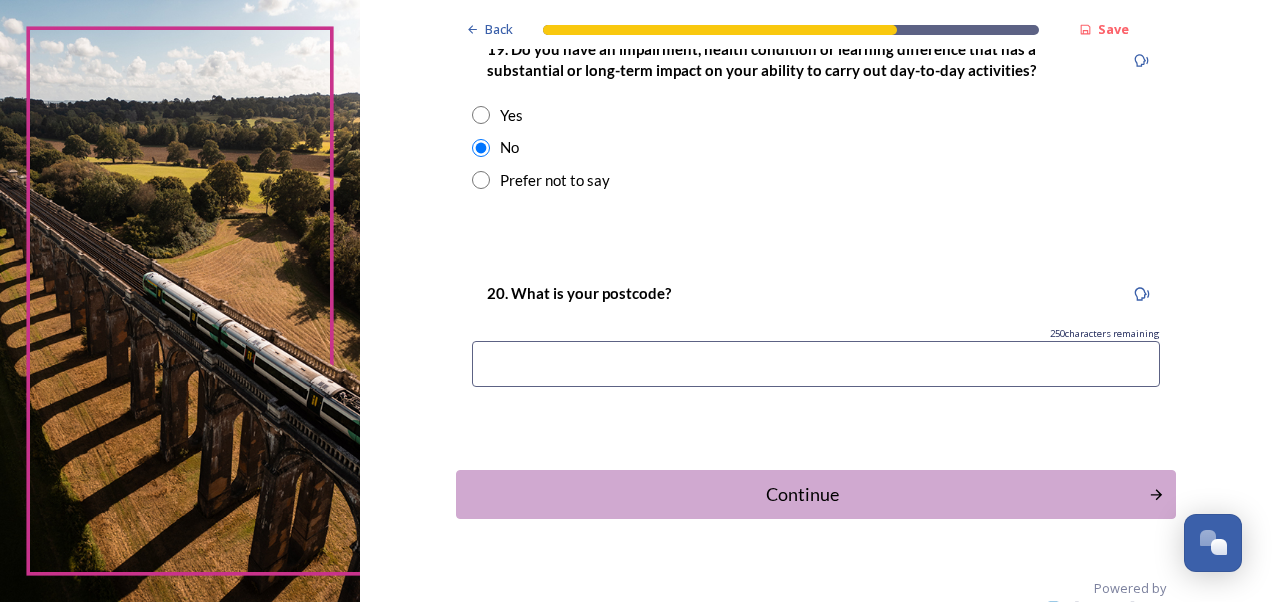 scroll, scrollTop: 1094, scrollLeft: 0, axis: vertical 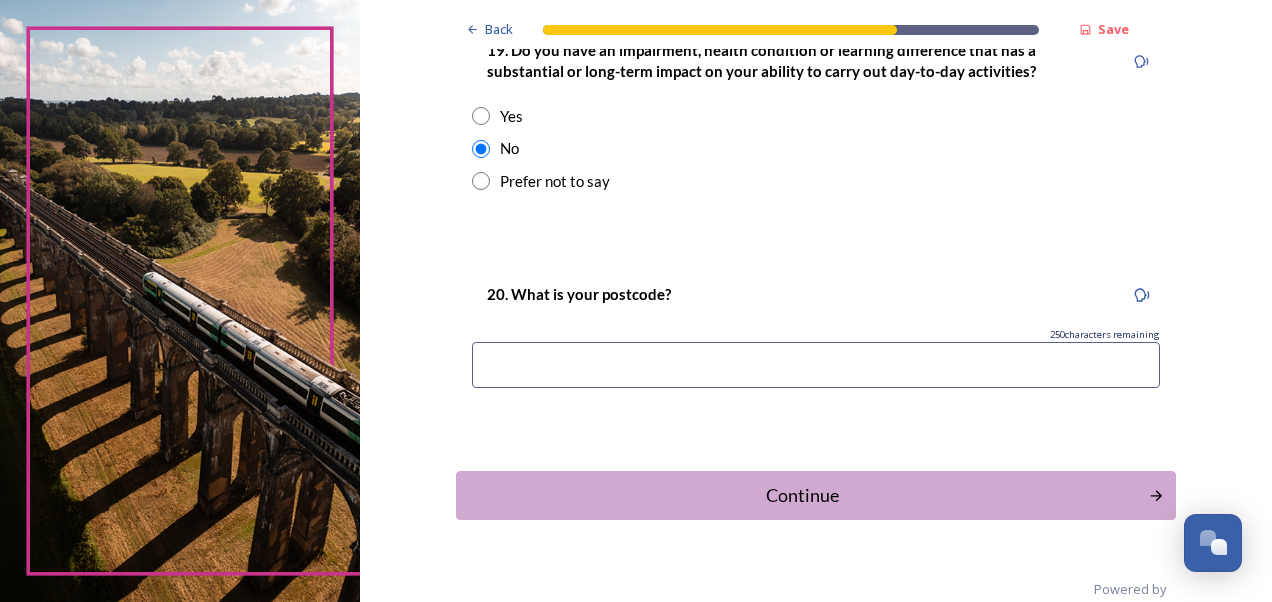 click at bounding box center [816, 365] 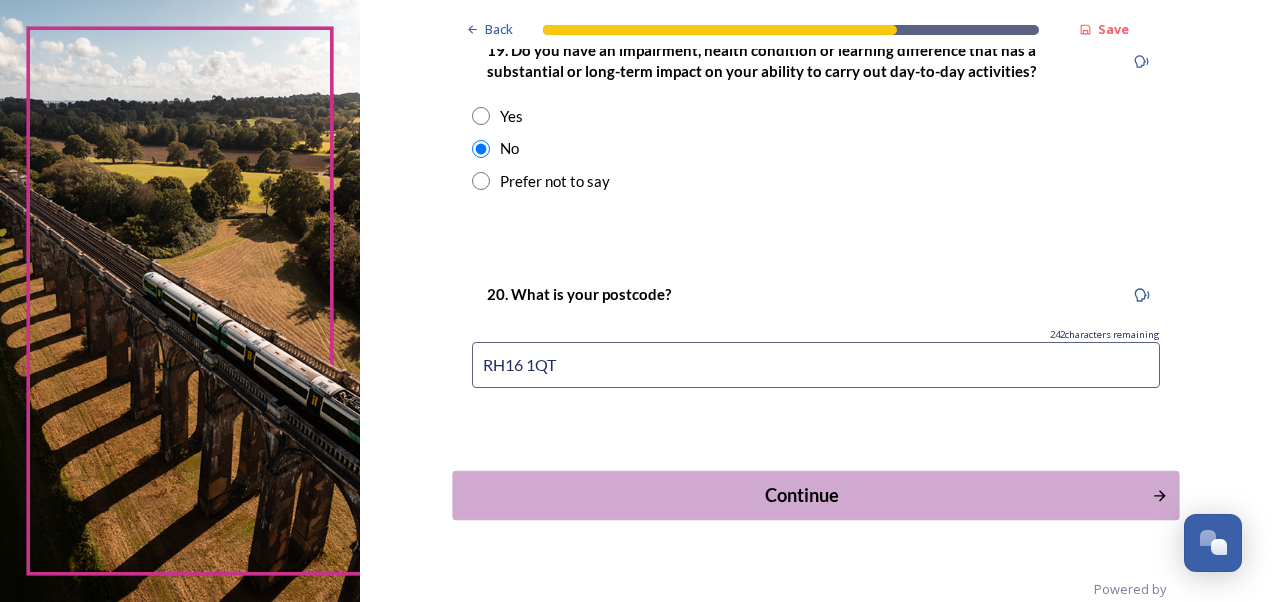 type on "RH16 1QT" 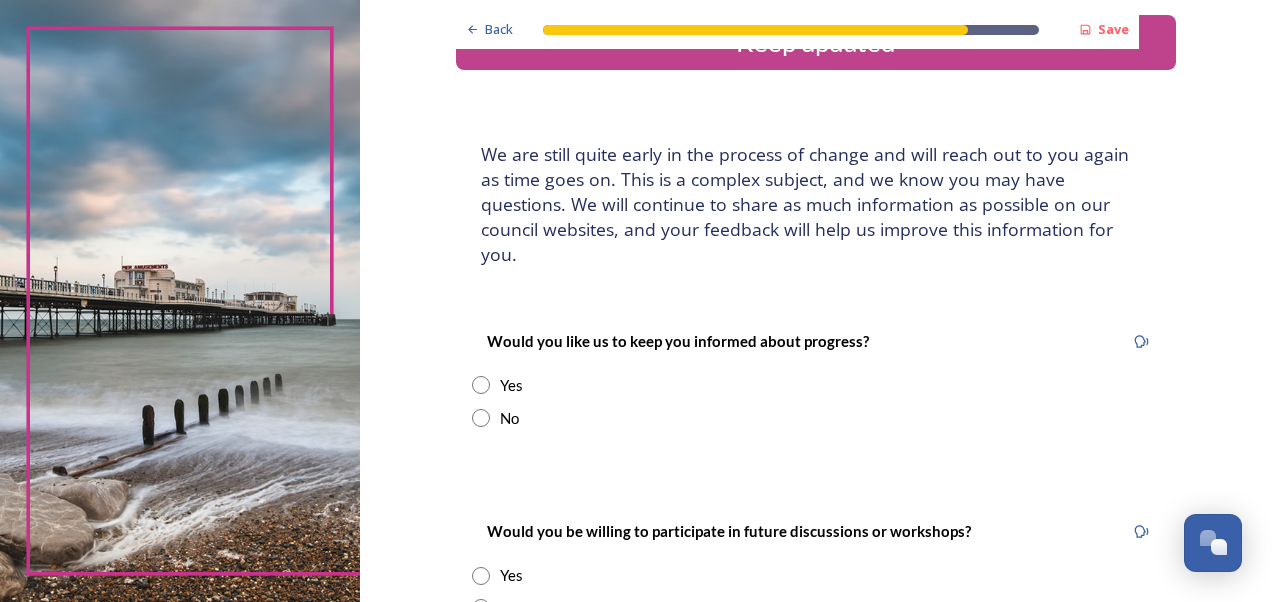 scroll, scrollTop: 56, scrollLeft: 0, axis: vertical 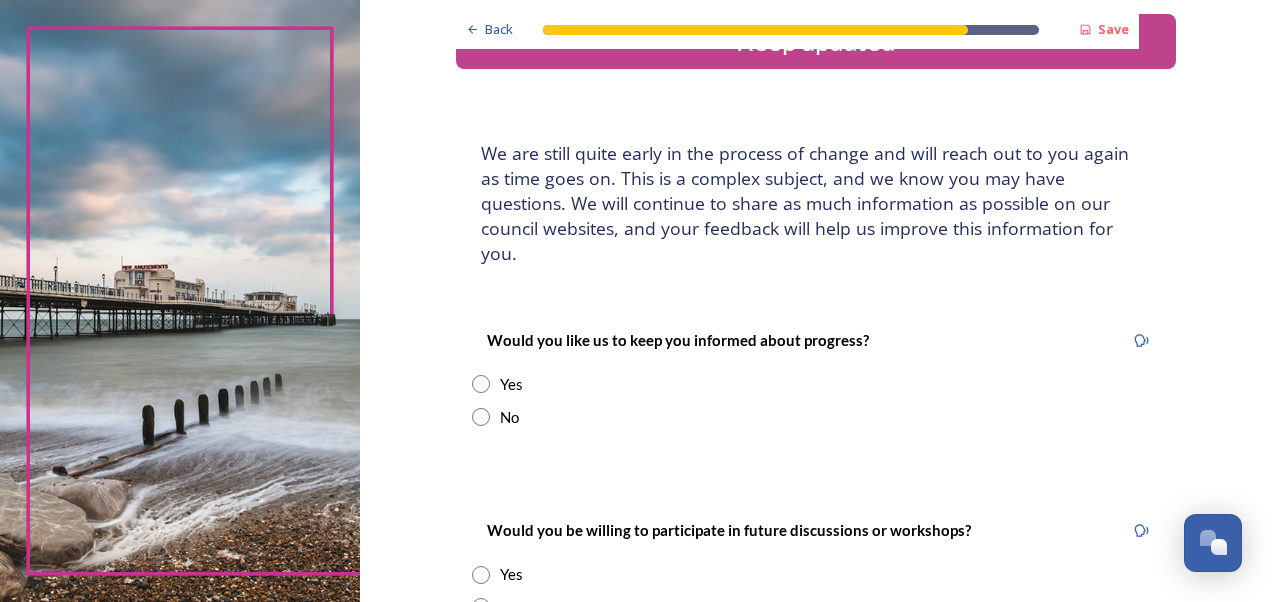 click at bounding box center [481, 384] 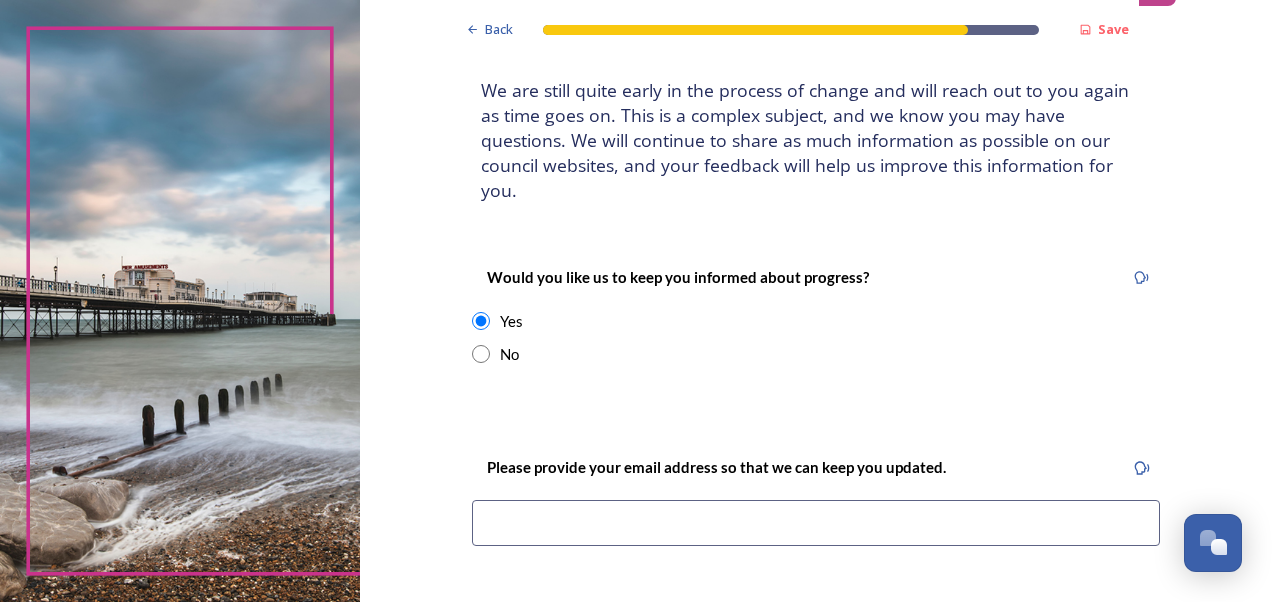 scroll, scrollTop: 116, scrollLeft: 0, axis: vertical 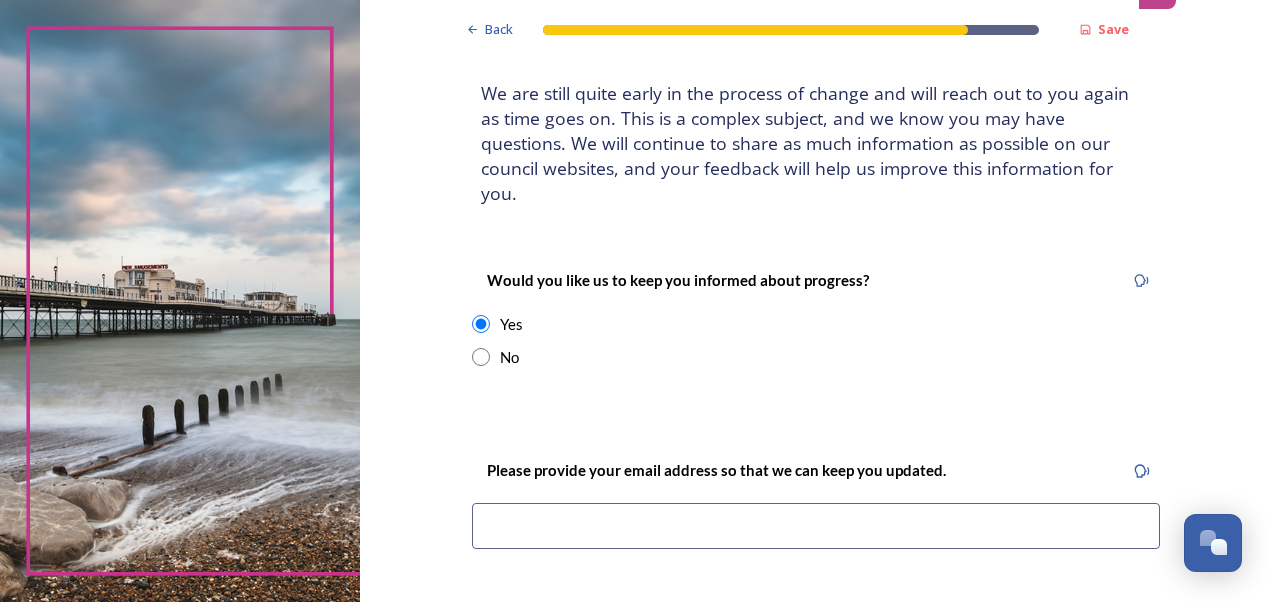 click at bounding box center (816, 526) 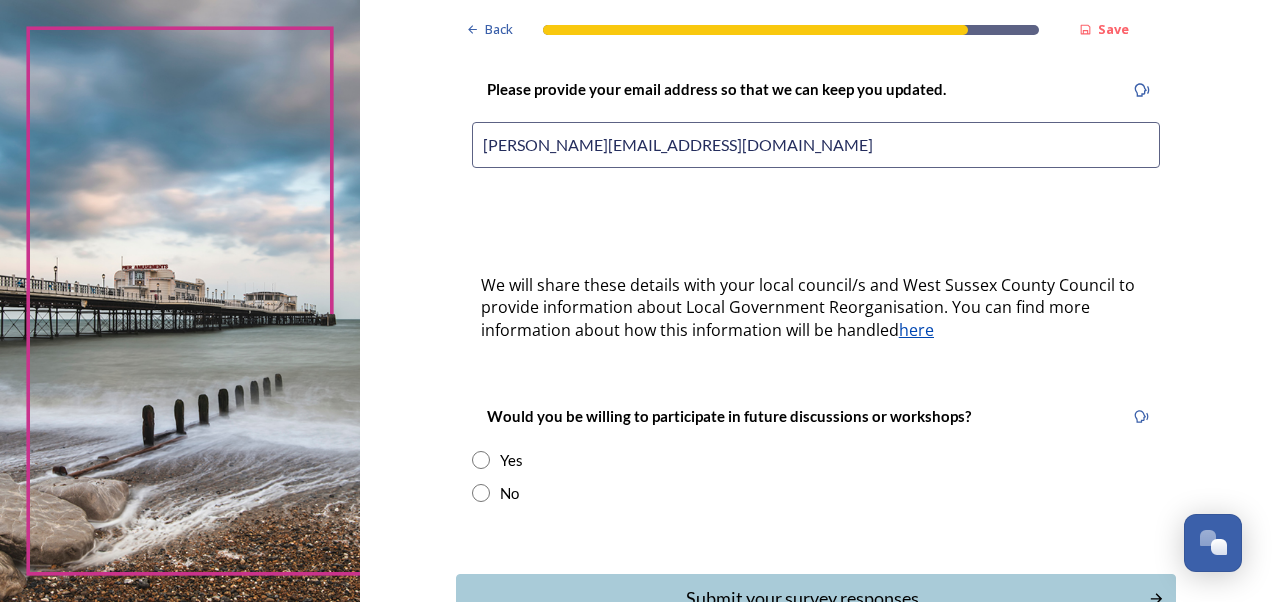 scroll, scrollTop: 498, scrollLeft: 0, axis: vertical 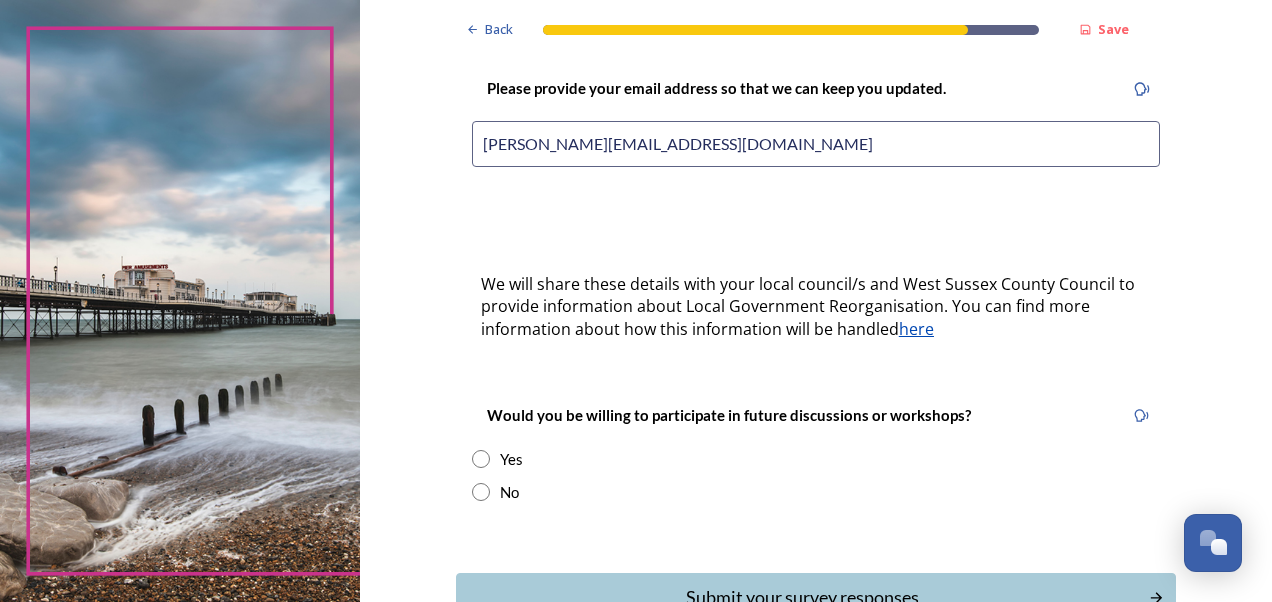 type on "[PERSON_NAME][EMAIL_ADDRESS][DOMAIN_NAME]" 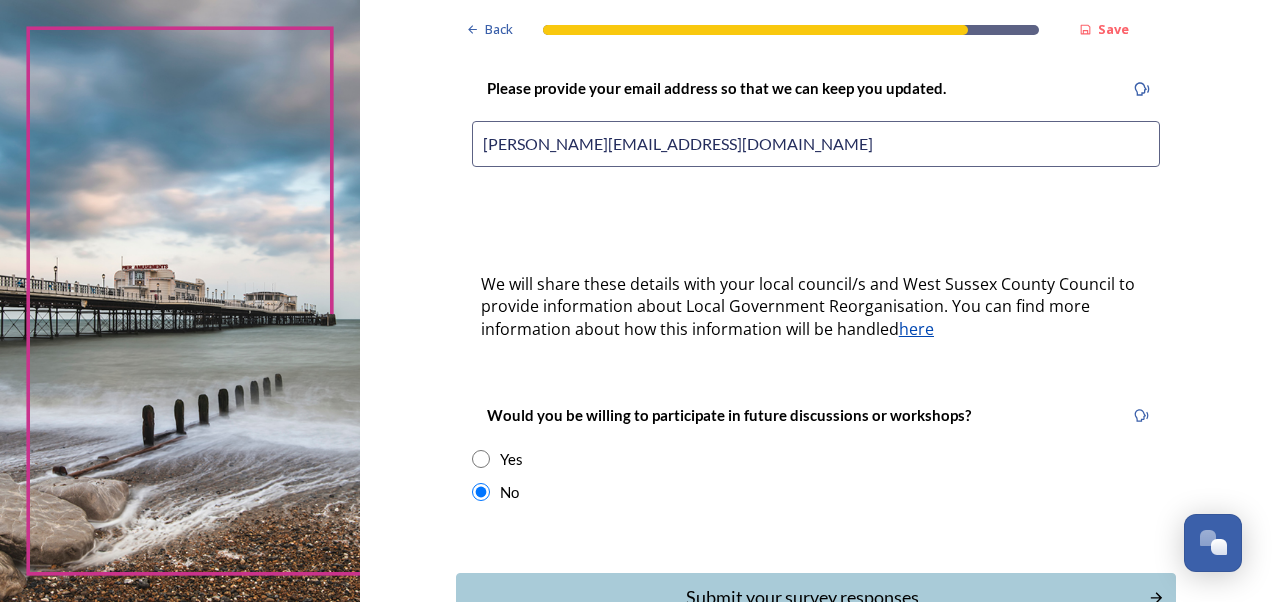 scroll, scrollTop: 608, scrollLeft: 0, axis: vertical 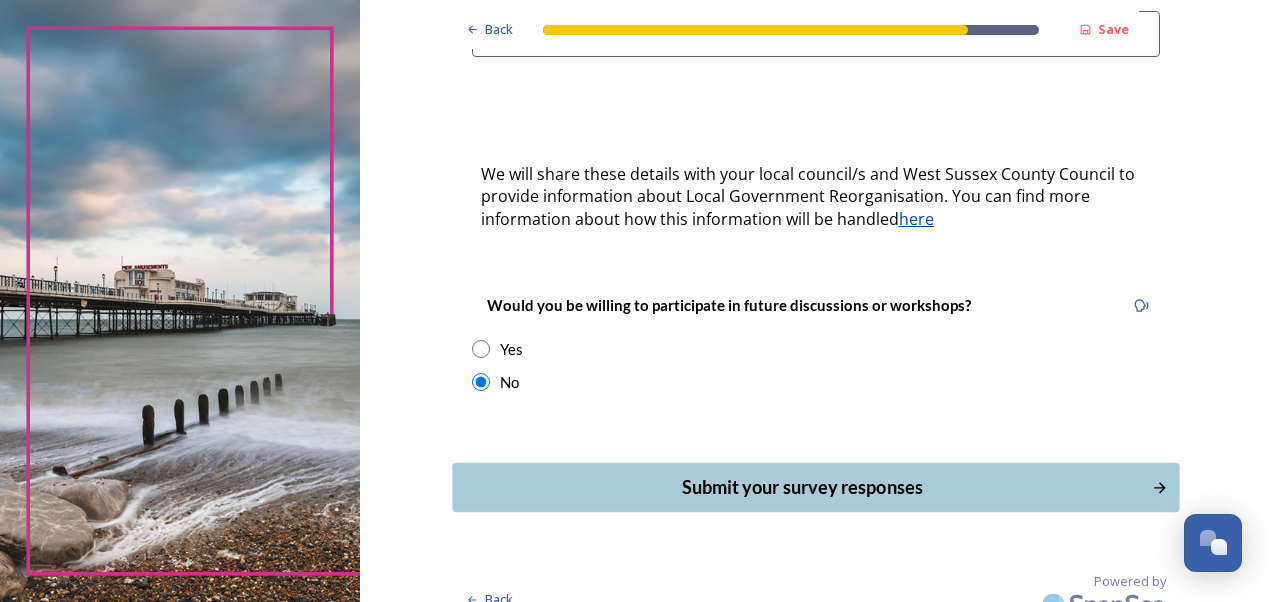 click on "Submit your survey responses" at bounding box center (801, 487) 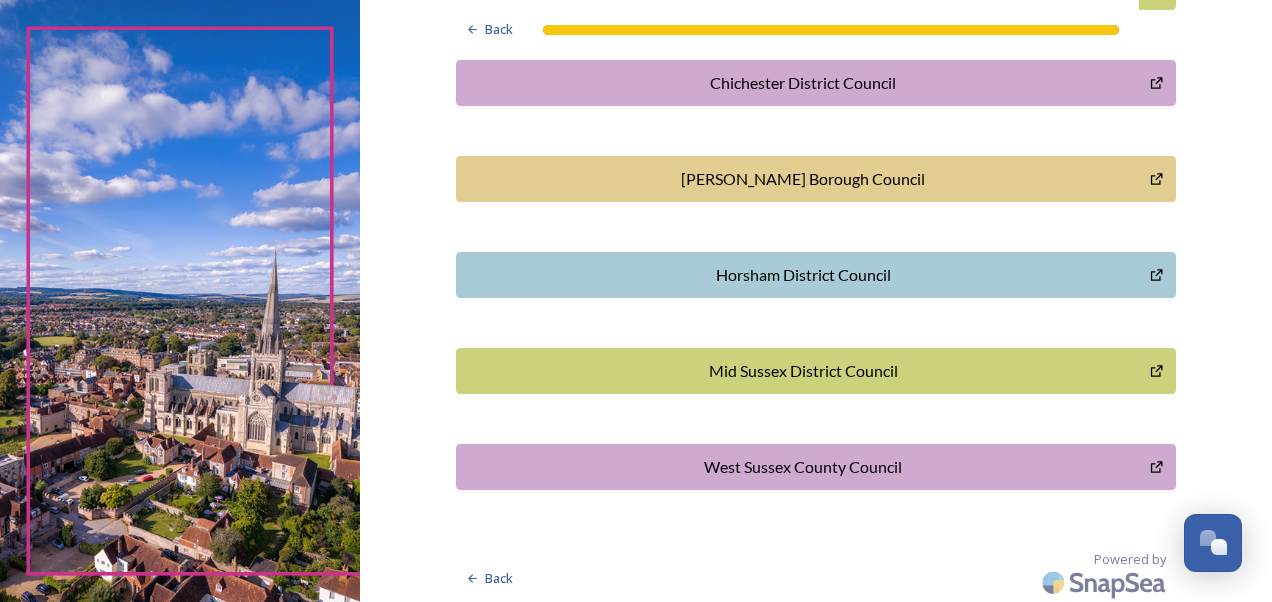 scroll, scrollTop: 0, scrollLeft: 0, axis: both 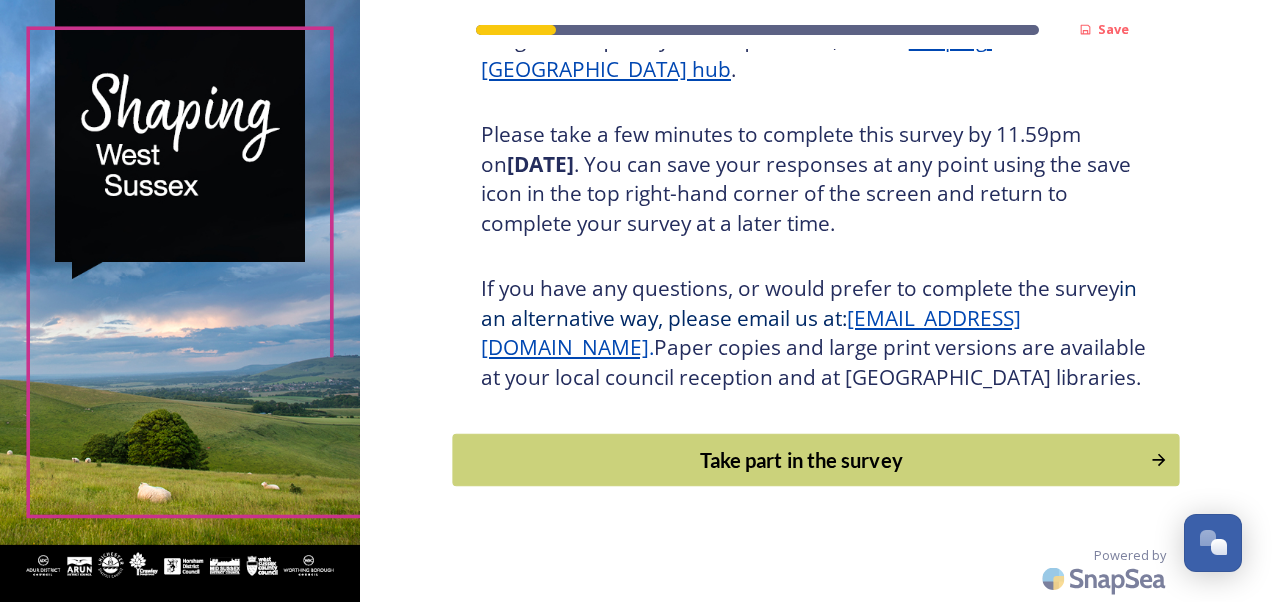 click on "Take part in the survey" at bounding box center [815, 460] 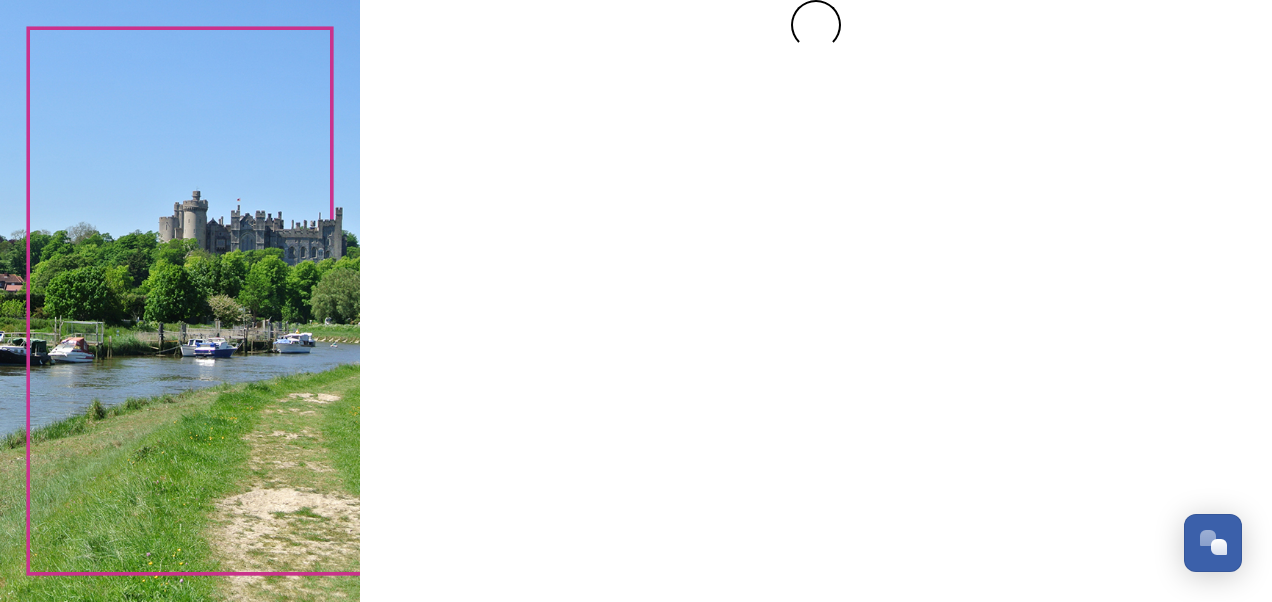 scroll, scrollTop: 0, scrollLeft: 0, axis: both 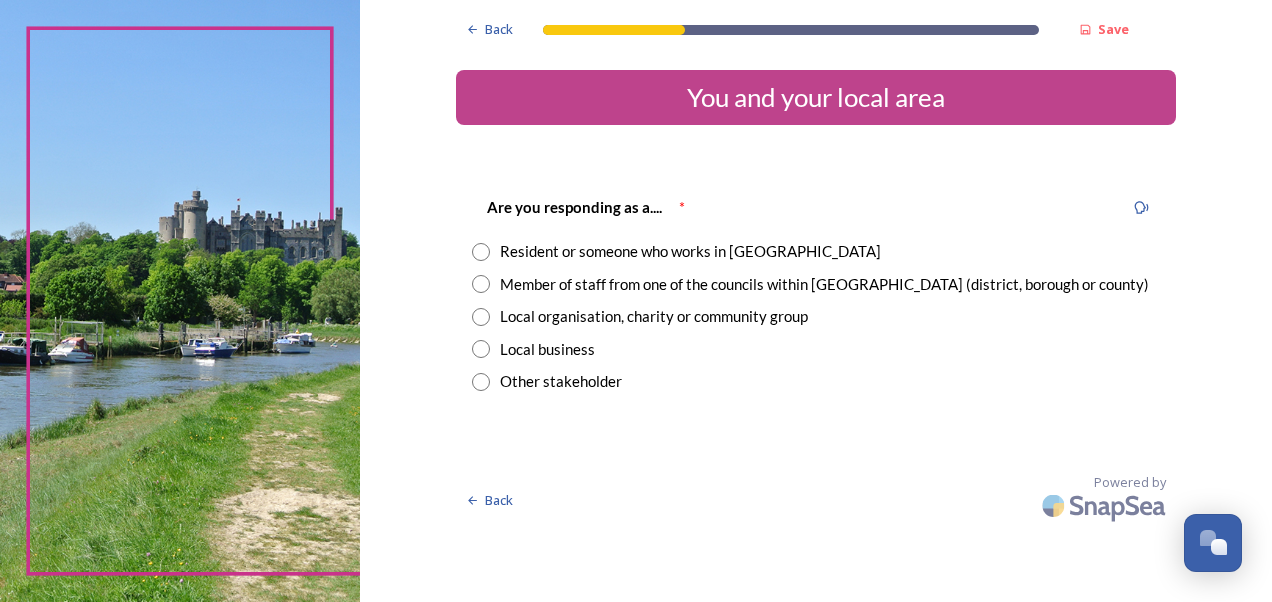 click on "Member of staff from one of the councils within [GEOGRAPHIC_DATA] (district, borough or county)" at bounding box center [824, 284] 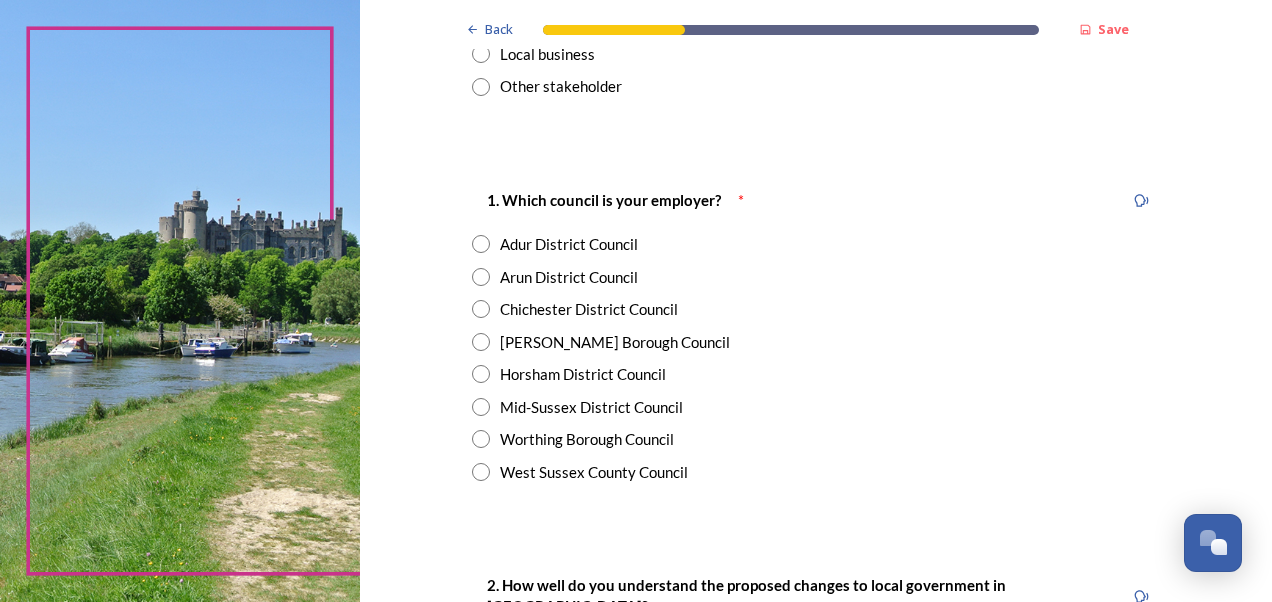 scroll, scrollTop: 294, scrollLeft: 0, axis: vertical 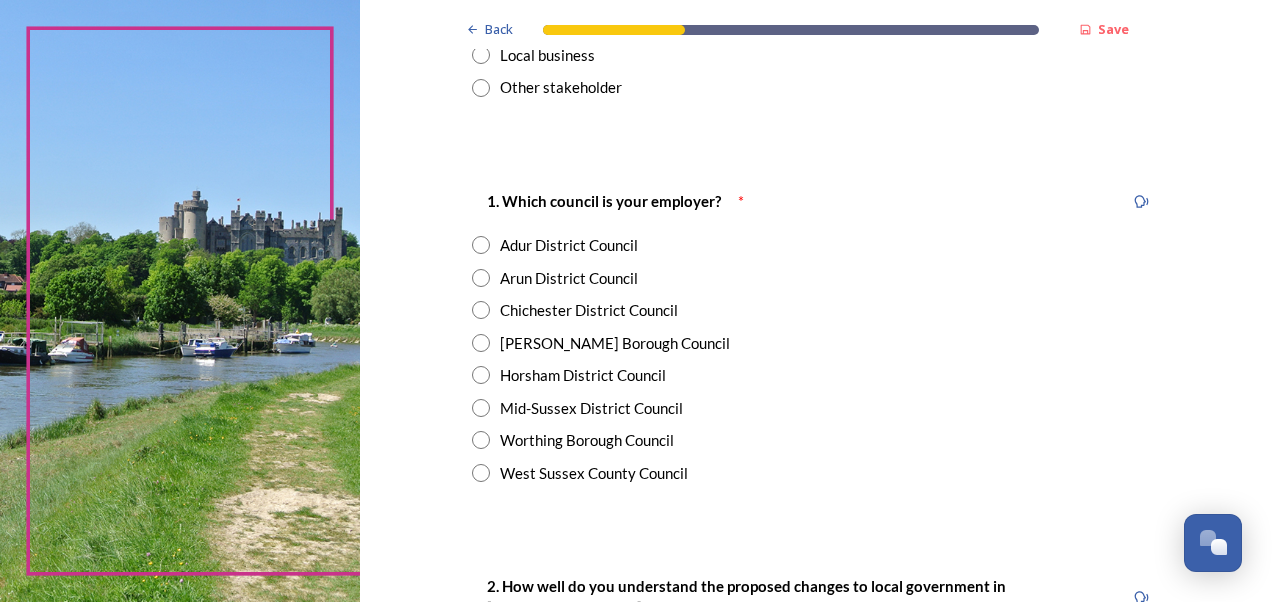 click on "West Sussex County Council" at bounding box center [594, 473] 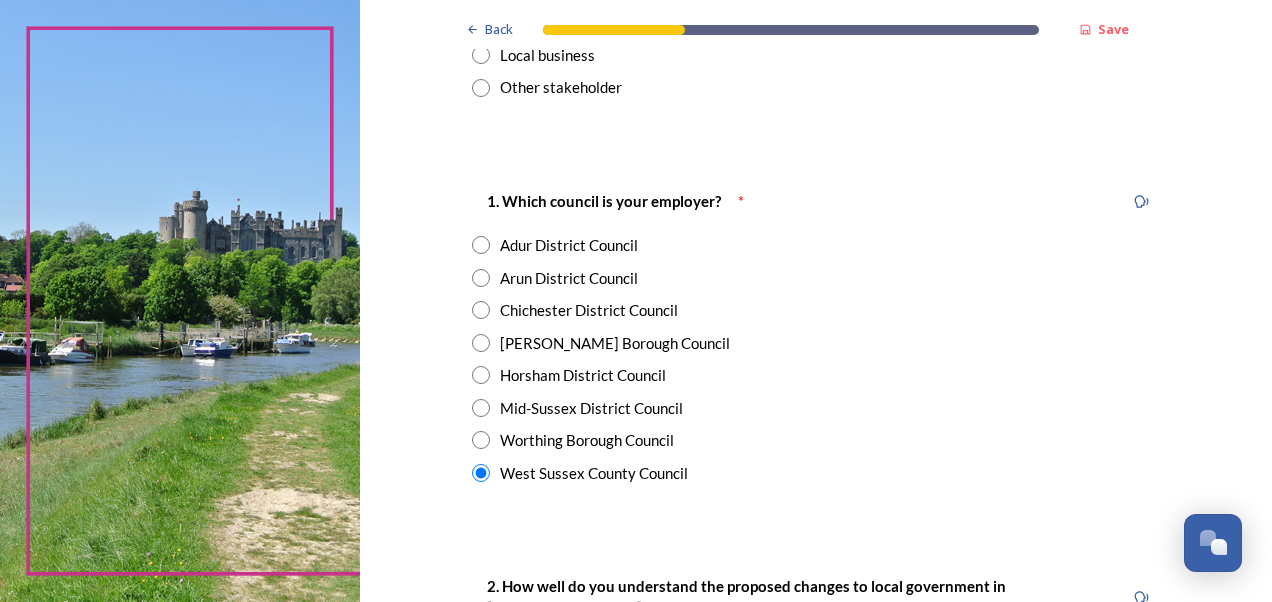 scroll, scrollTop: 582, scrollLeft: 0, axis: vertical 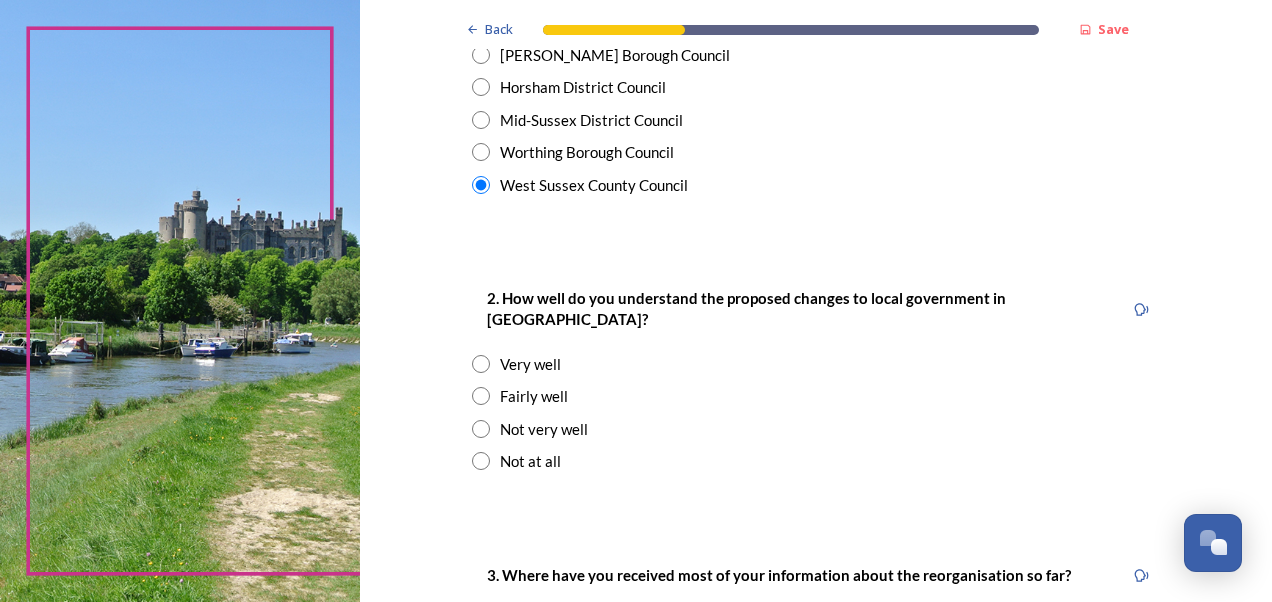 click on "Very well" at bounding box center (530, 364) 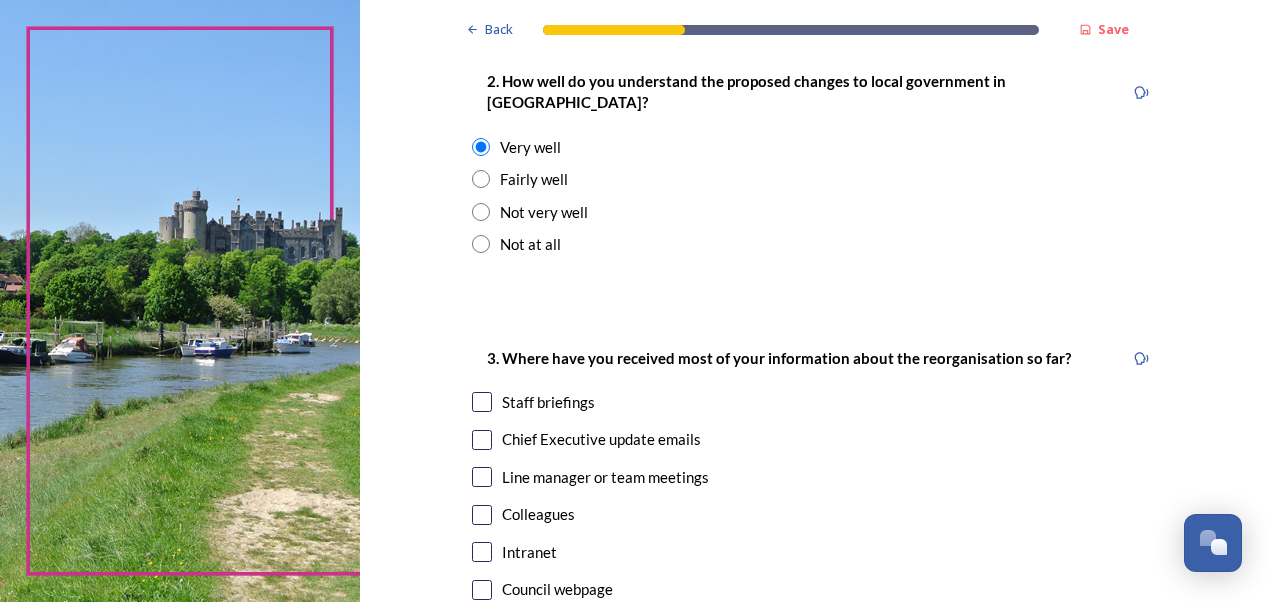 scroll, scrollTop: 798, scrollLeft: 0, axis: vertical 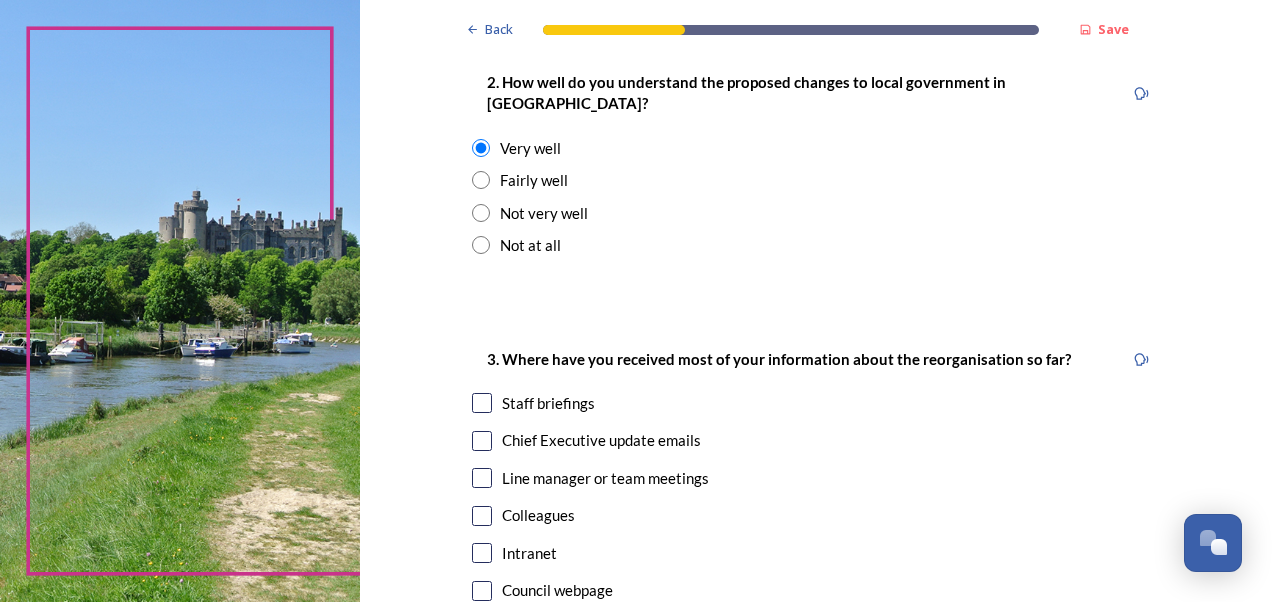 click at bounding box center [482, 403] 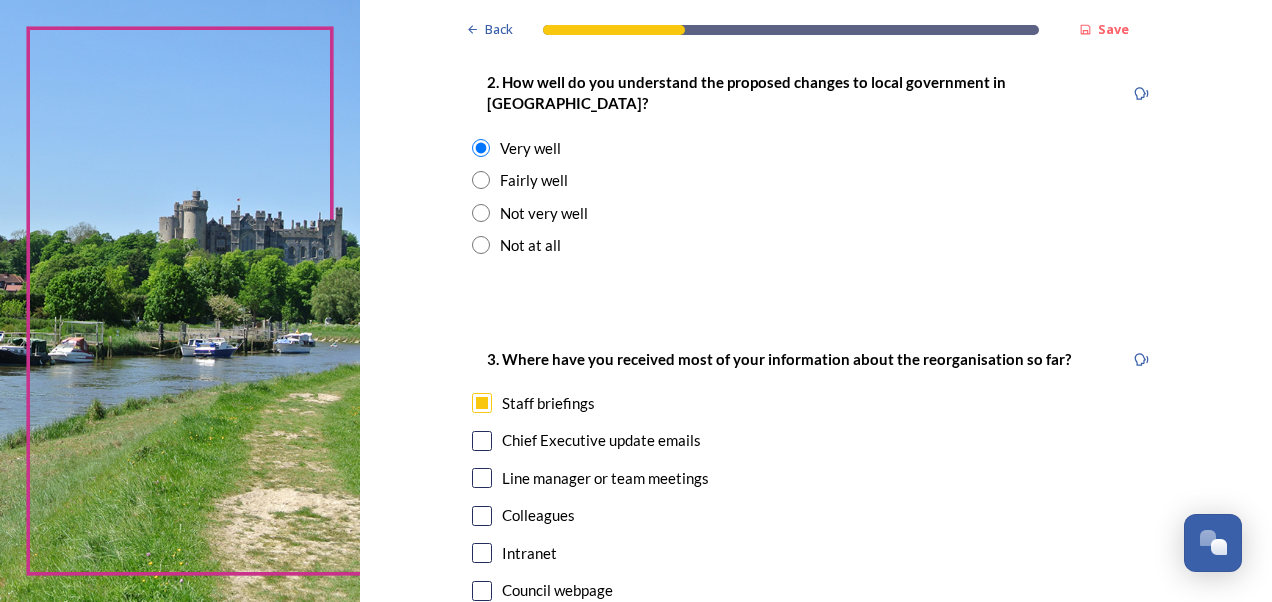 click at bounding box center (482, 441) 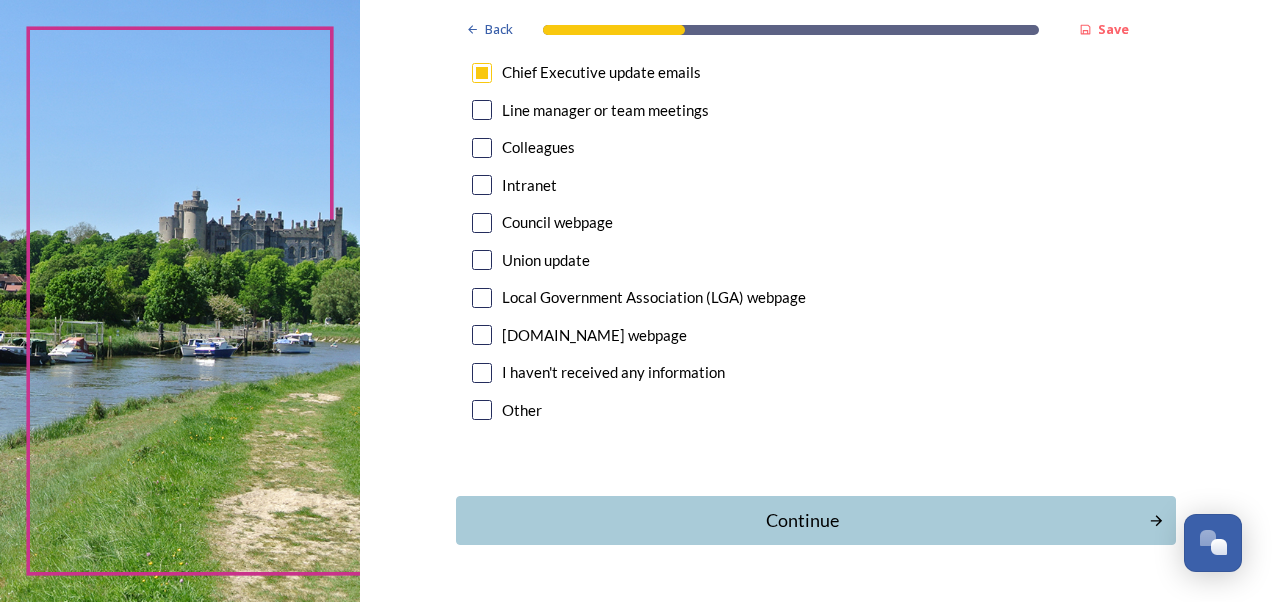 scroll, scrollTop: 1203, scrollLeft: 0, axis: vertical 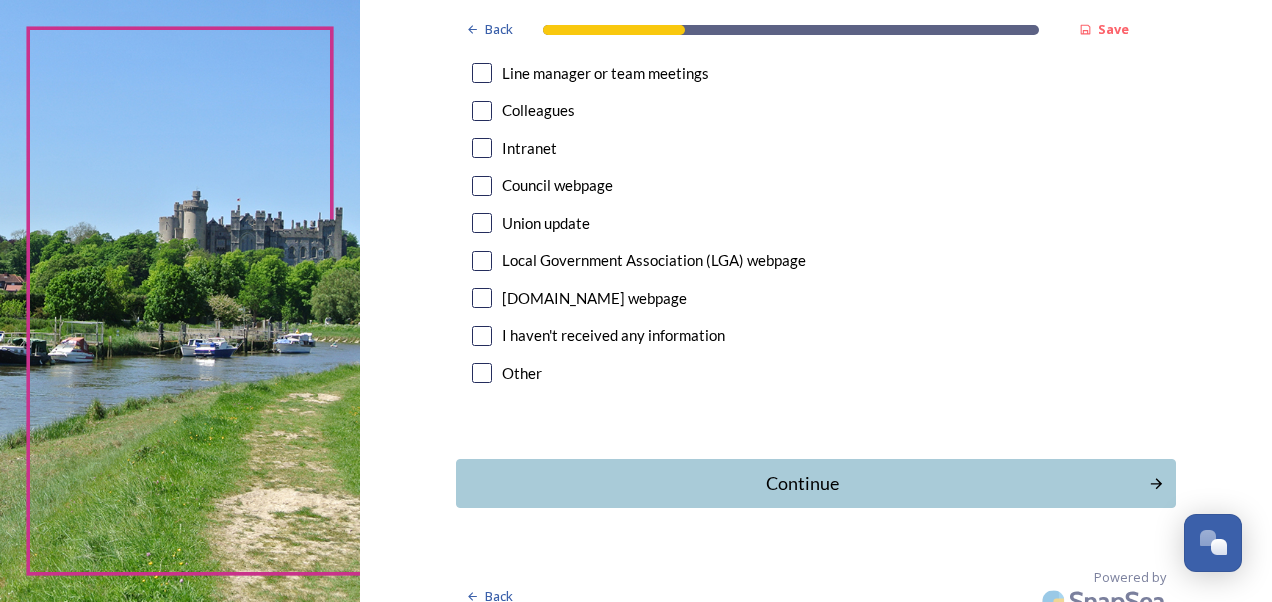 click on "Continue" at bounding box center (802, 483) 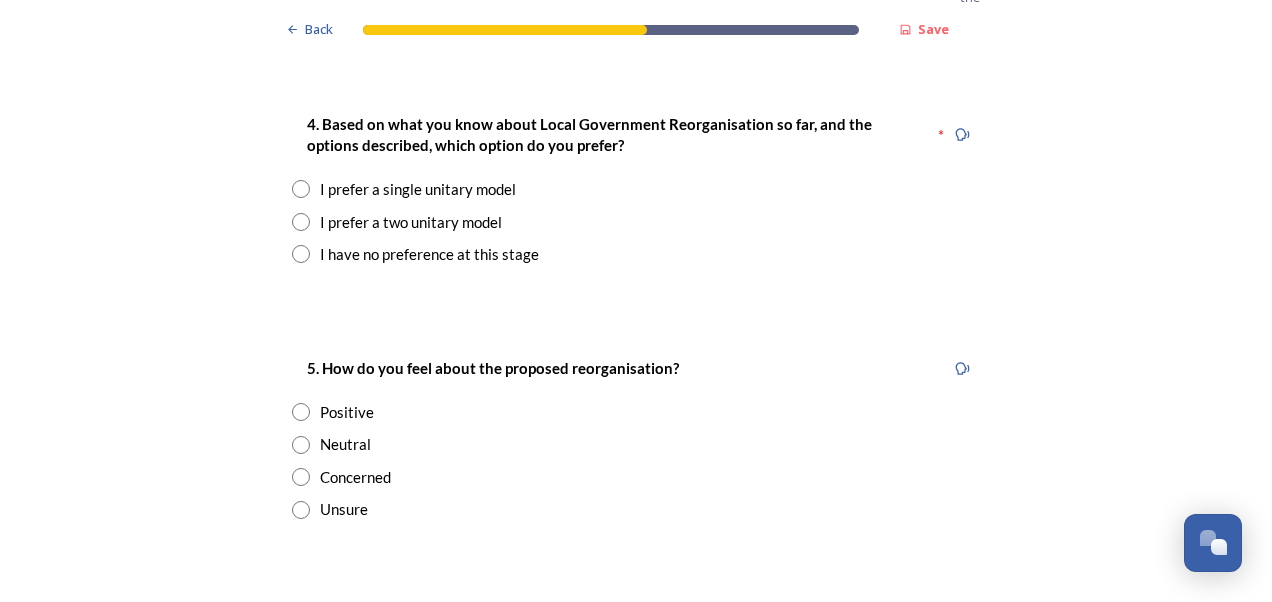 scroll, scrollTop: 2504, scrollLeft: 0, axis: vertical 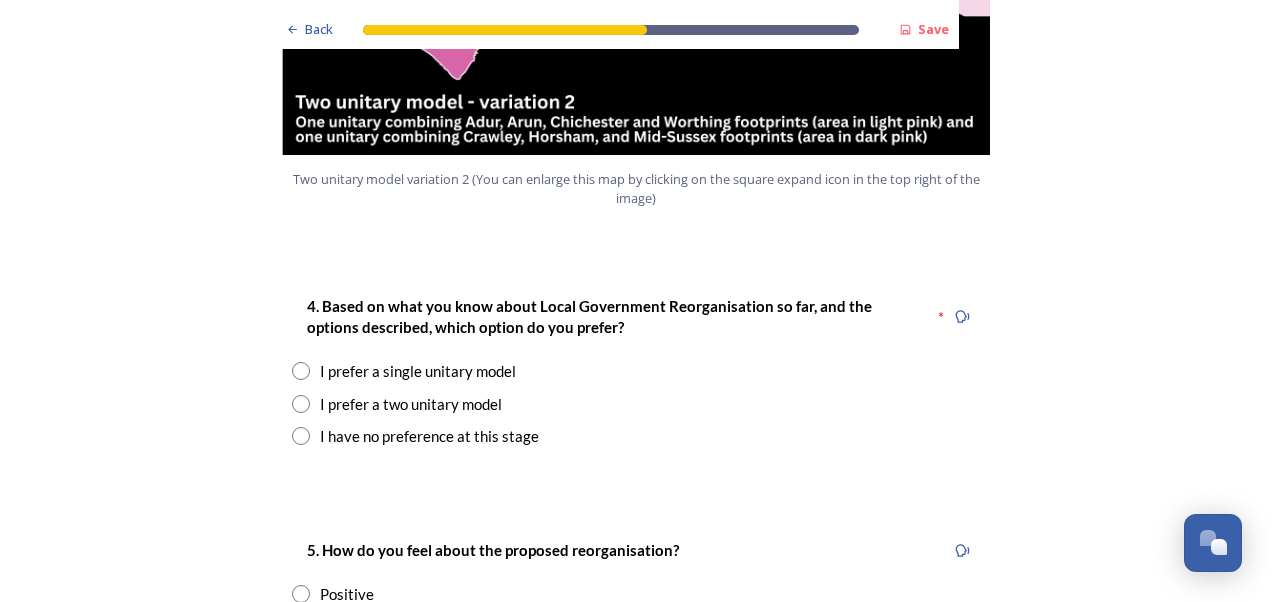 click at bounding box center (301, 371) 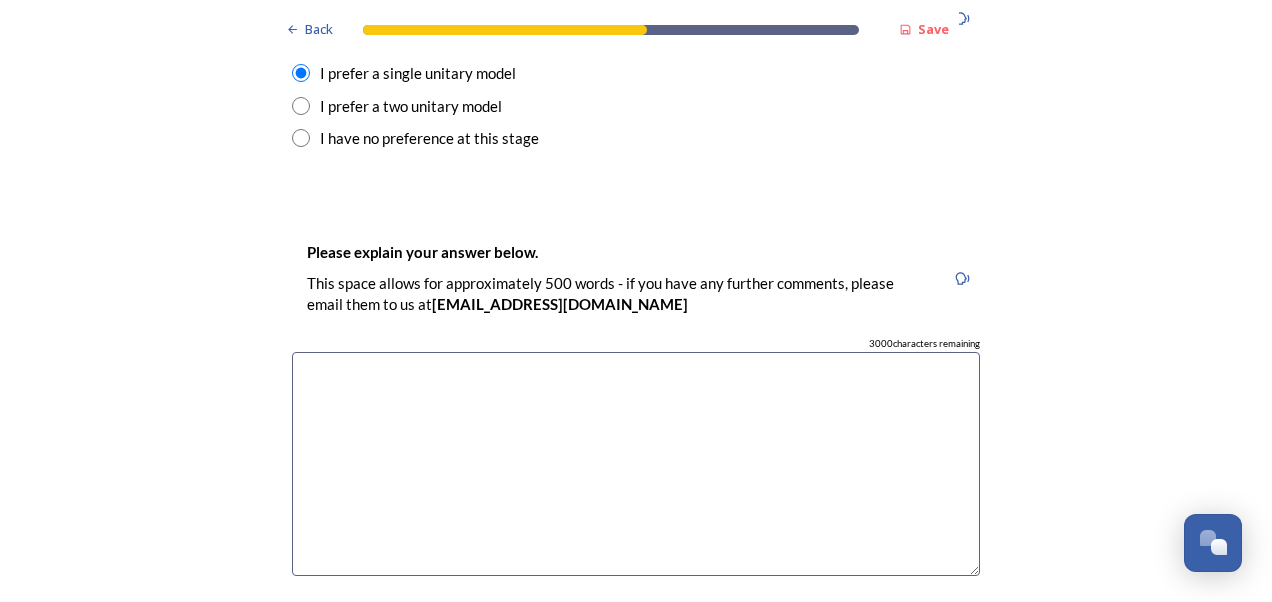 scroll, scrollTop: 3108, scrollLeft: 0, axis: vertical 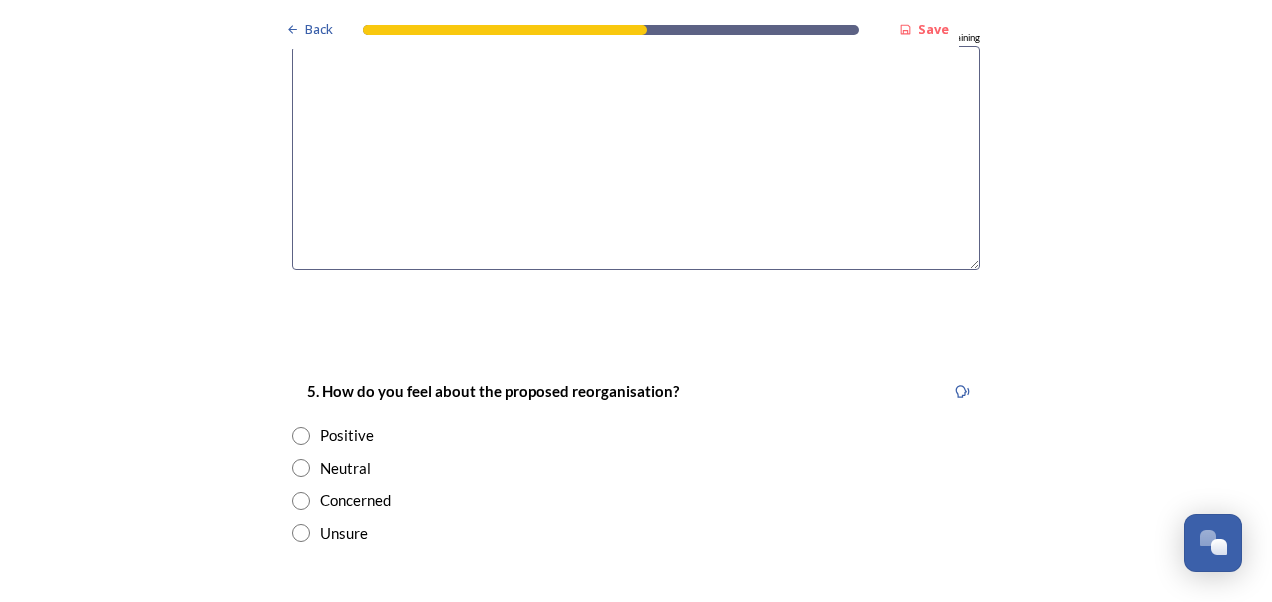 click on "Positive" at bounding box center (347, 435) 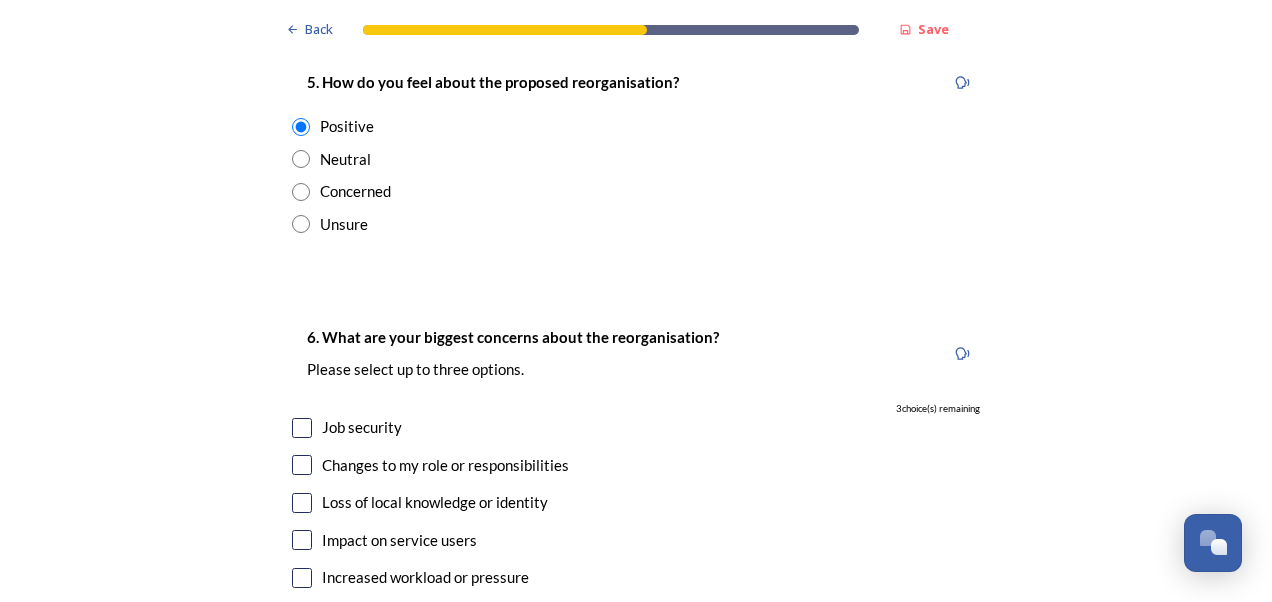 scroll, scrollTop: 3415, scrollLeft: 0, axis: vertical 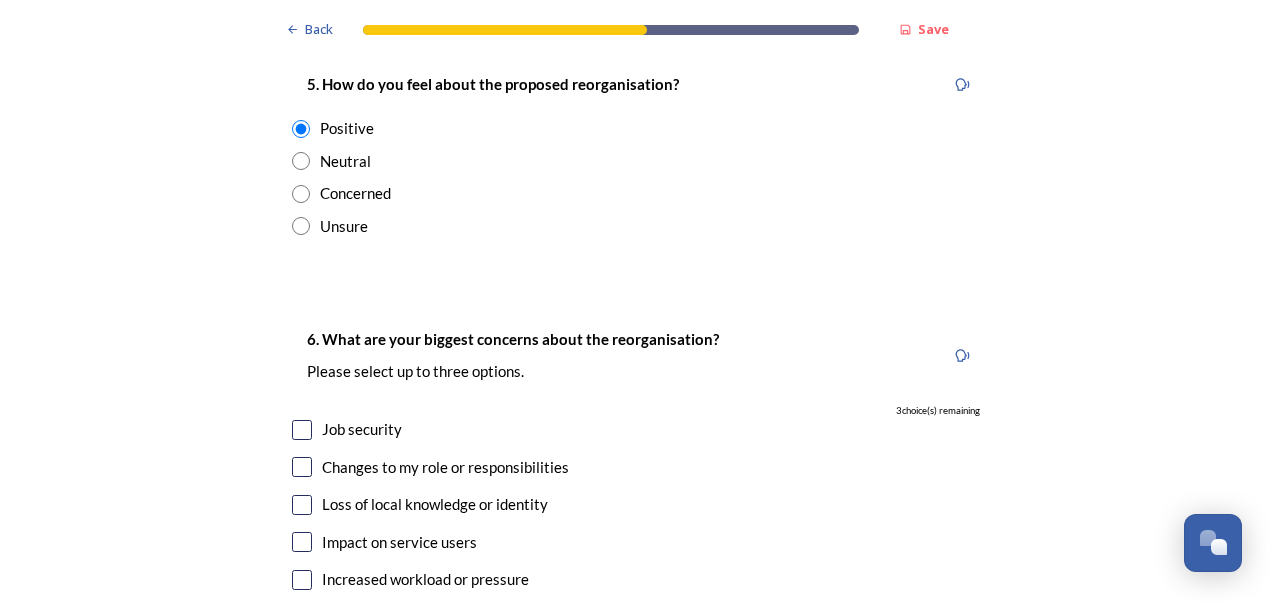 click at bounding box center [302, 430] 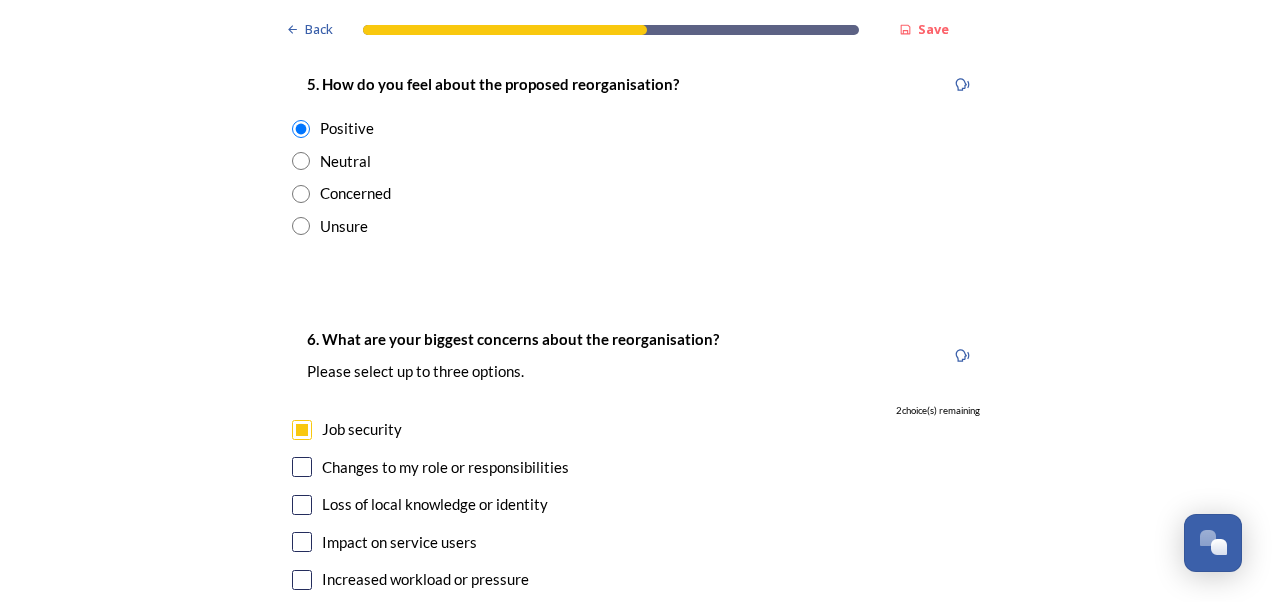 click at bounding box center [302, 580] 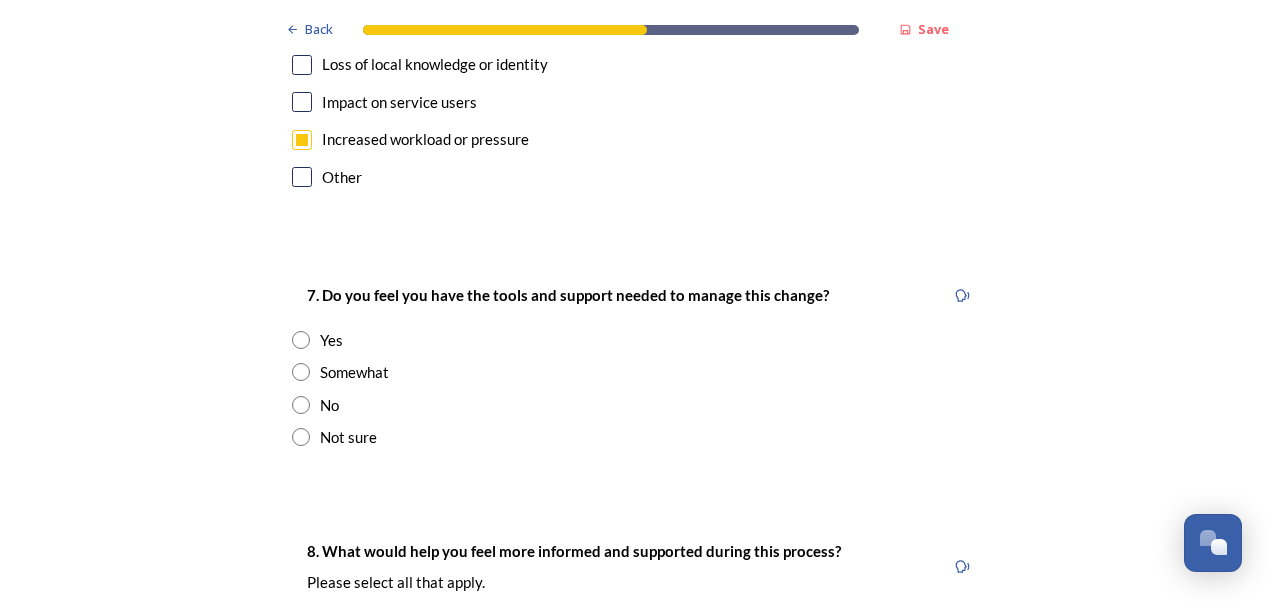 scroll, scrollTop: 3853, scrollLeft: 0, axis: vertical 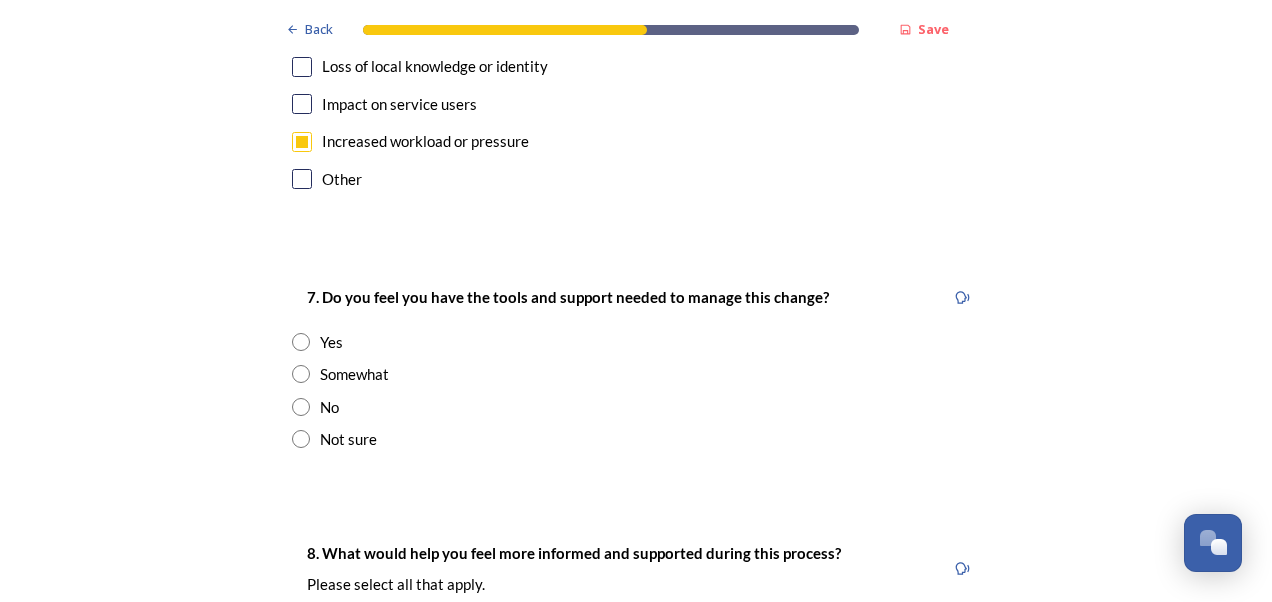 click at bounding box center (301, 342) 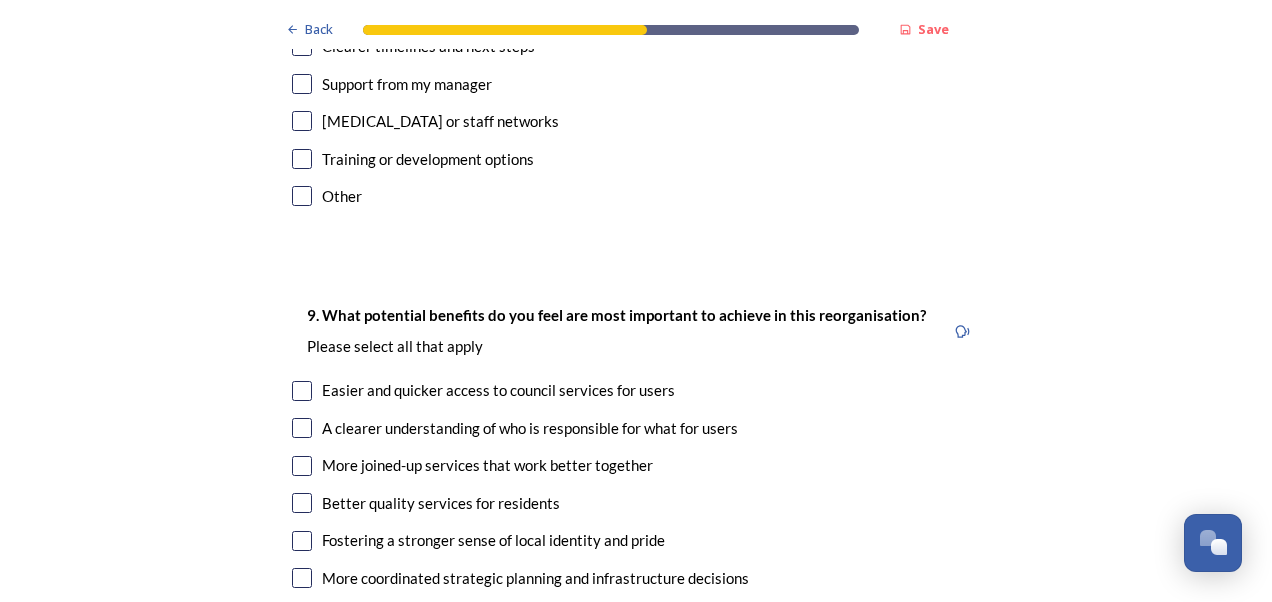 scroll, scrollTop: 4509, scrollLeft: 0, axis: vertical 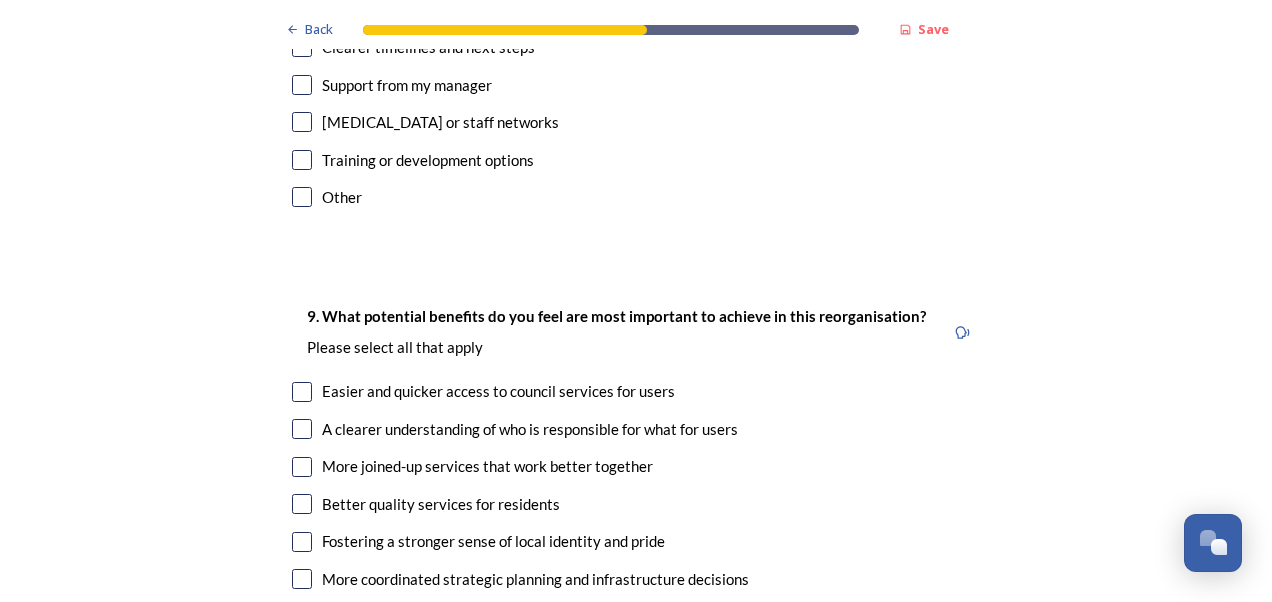 click at bounding box center [302, 392] 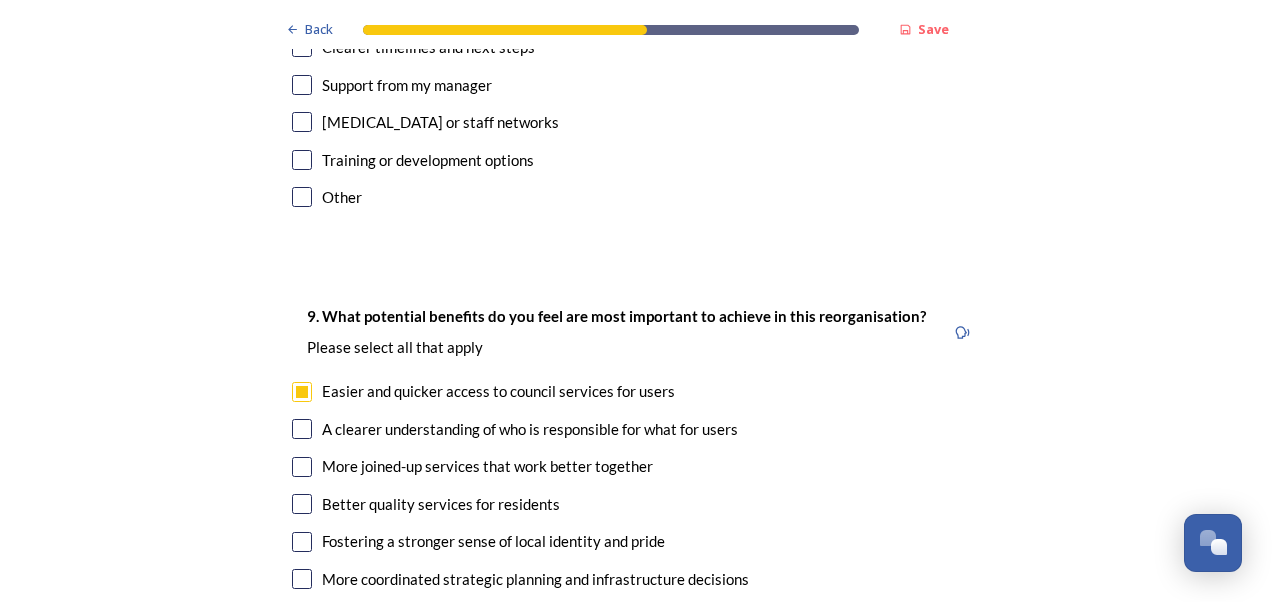 click at bounding box center [302, 429] 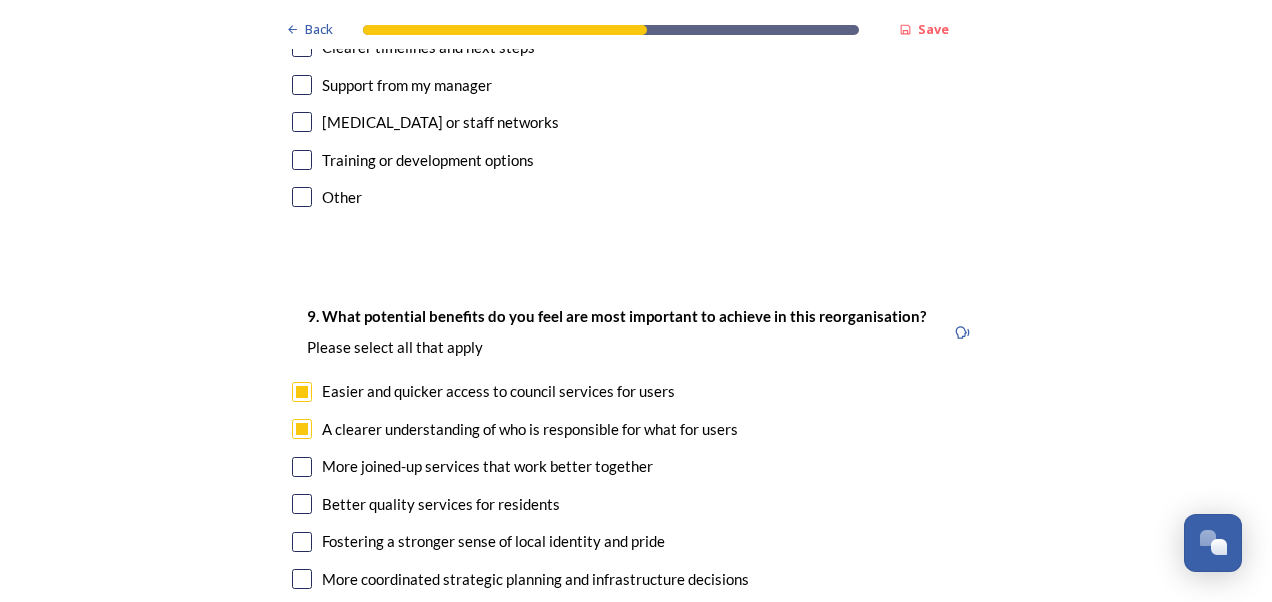 click at bounding box center (302, 467) 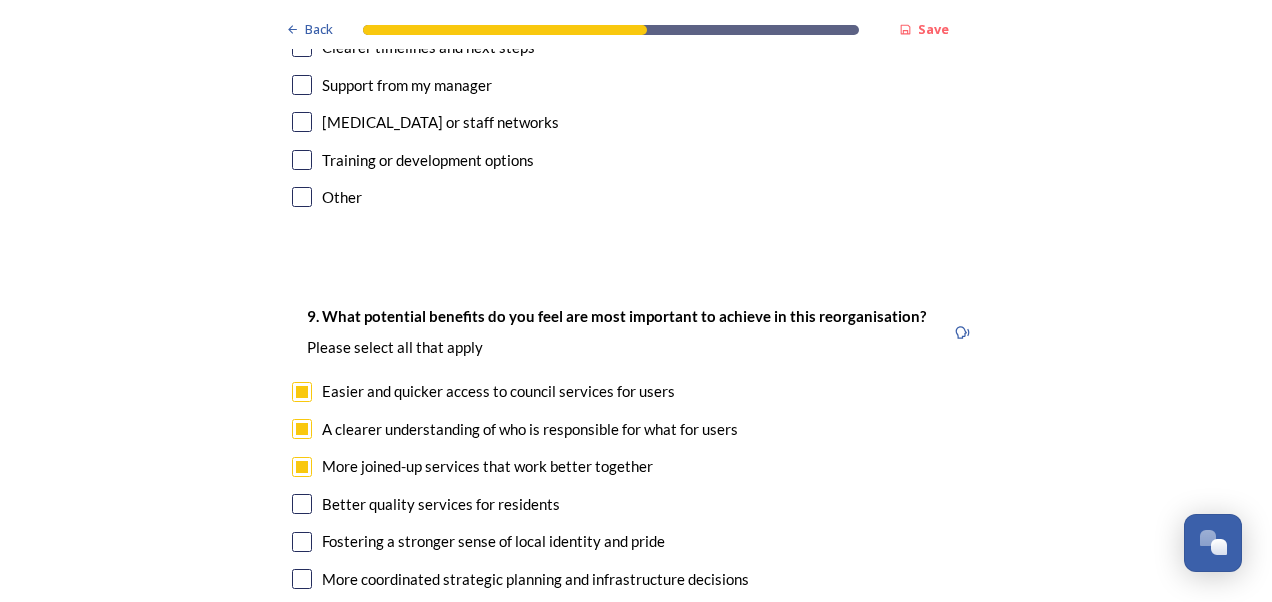 click on "9. What potential benefits do you feel are most important to achieve in this reorganisation? ﻿Please select all that apply Easier and quicker access to council services for users A clearer understanding of who is responsible for what for users More joined-up services that work better together Better quality services for residents Fostering a stronger sense of local identity and pride More coordinated strategic planning and infrastructure decisions  Strengthened community connections and support networks A stronger voice for West Sussex in national decisions More ways for residents to get involved in shaping services and decision making More support for the local economy Improved access to funding opportunities Other" at bounding box center [636, 562] 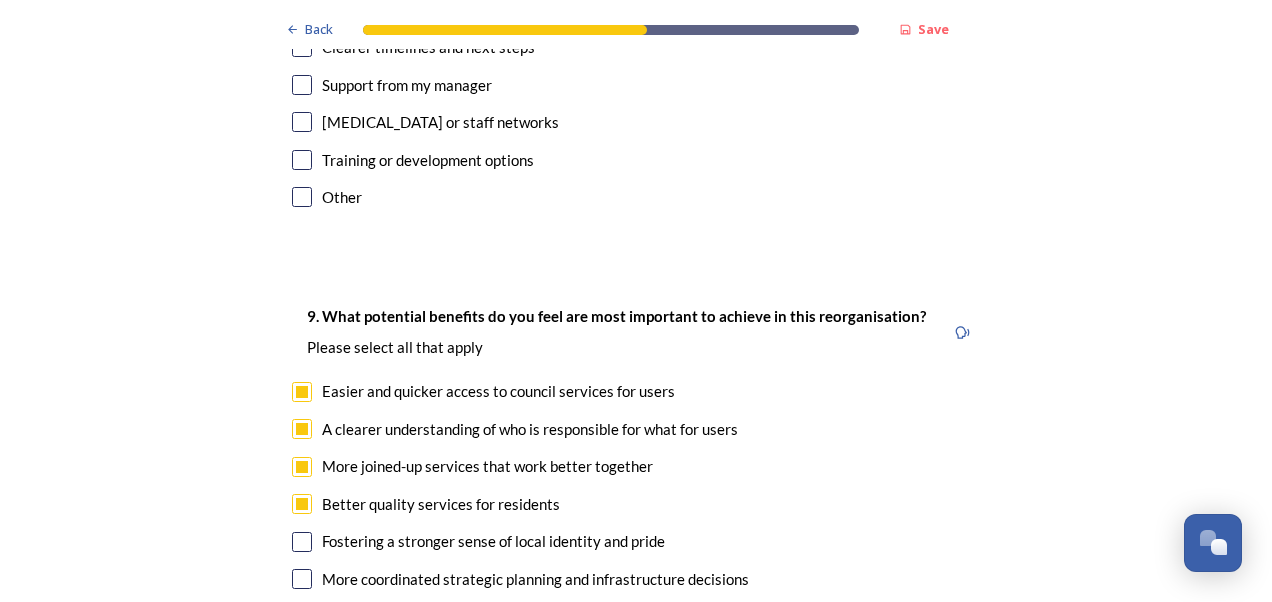 click at bounding box center (302, 579) 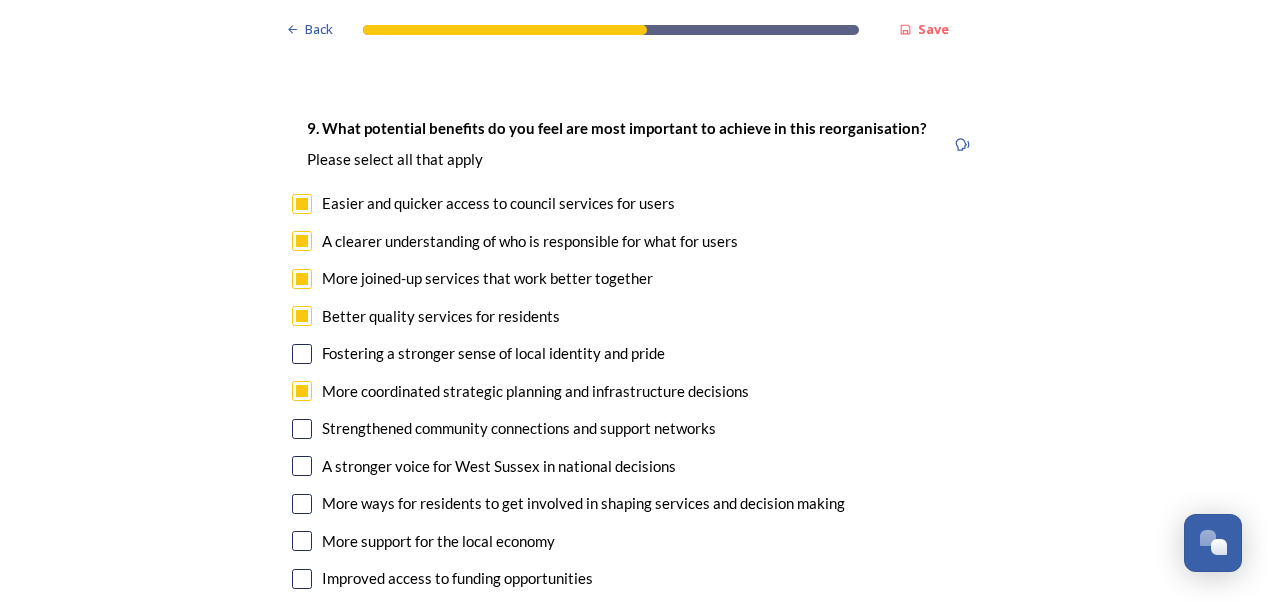 scroll, scrollTop: 4696, scrollLeft: 0, axis: vertical 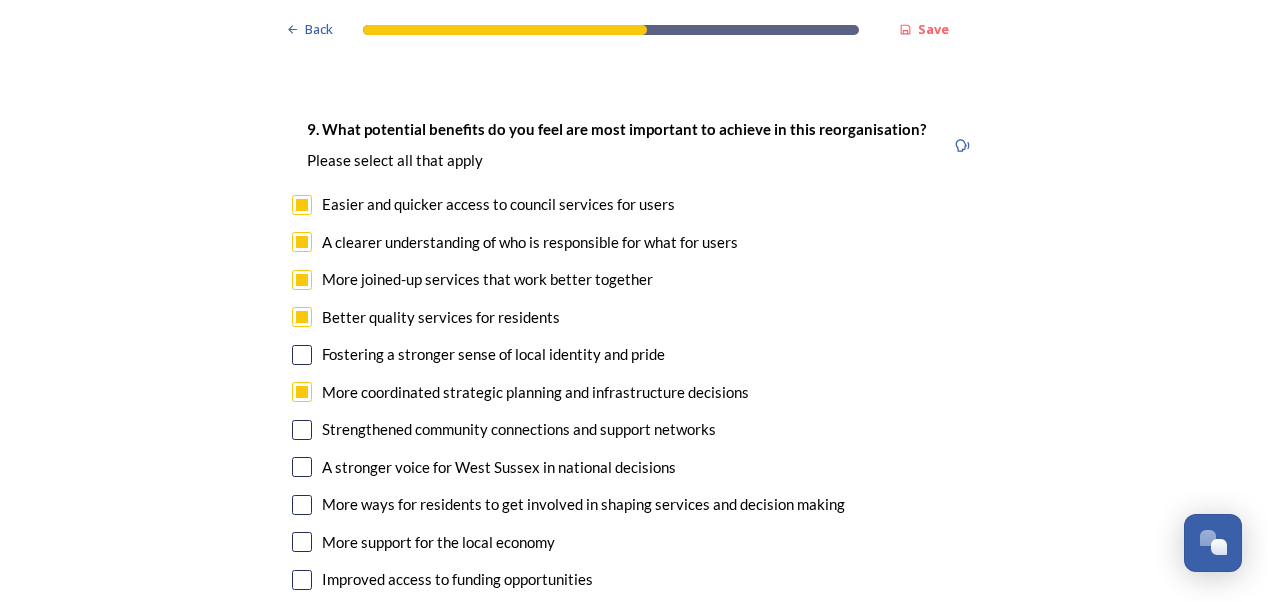 click at bounding box center (302, 467) 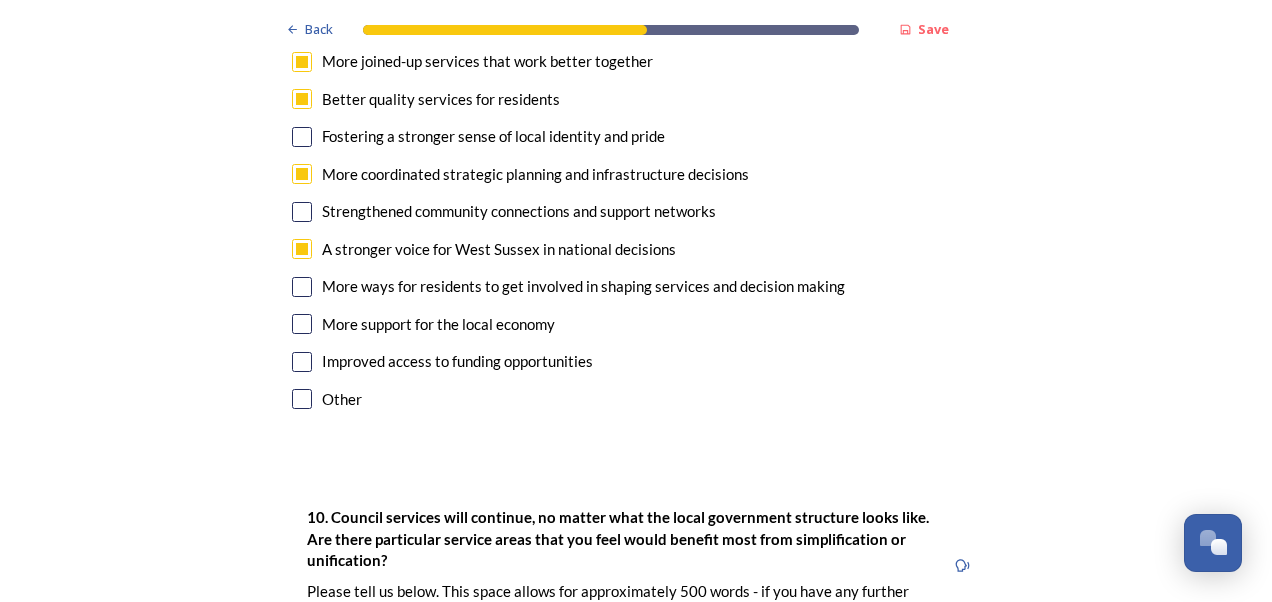 scroll, scrollTop: 4913, scrollLeft: 0, axis: vertical 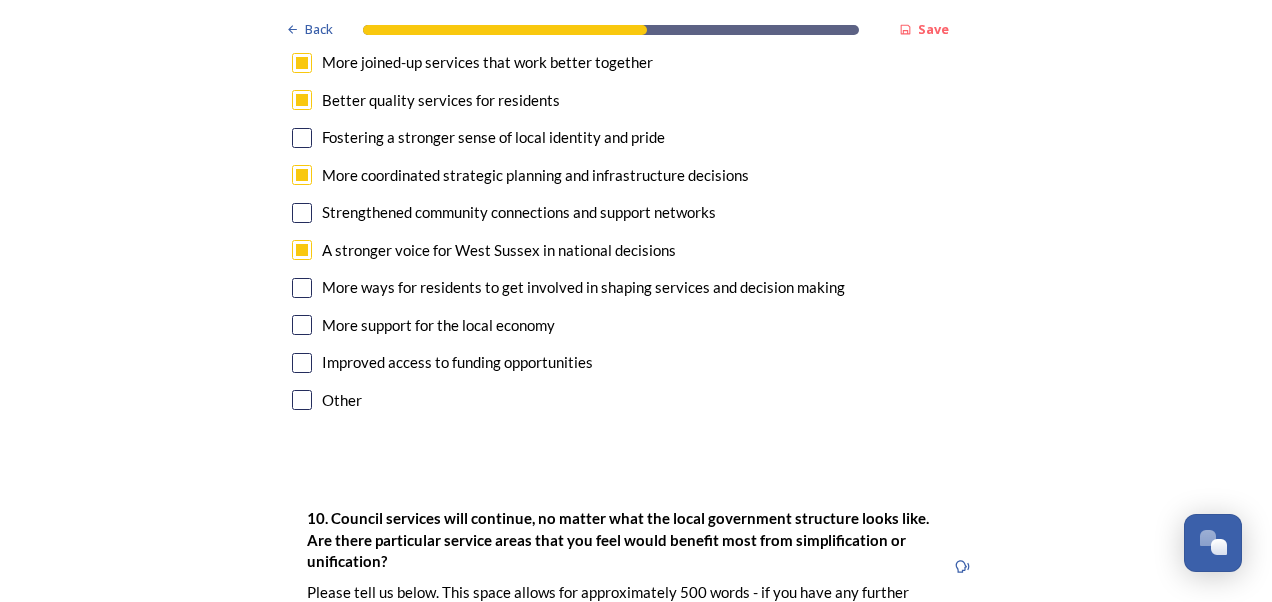click at bounding box center [302, 363] 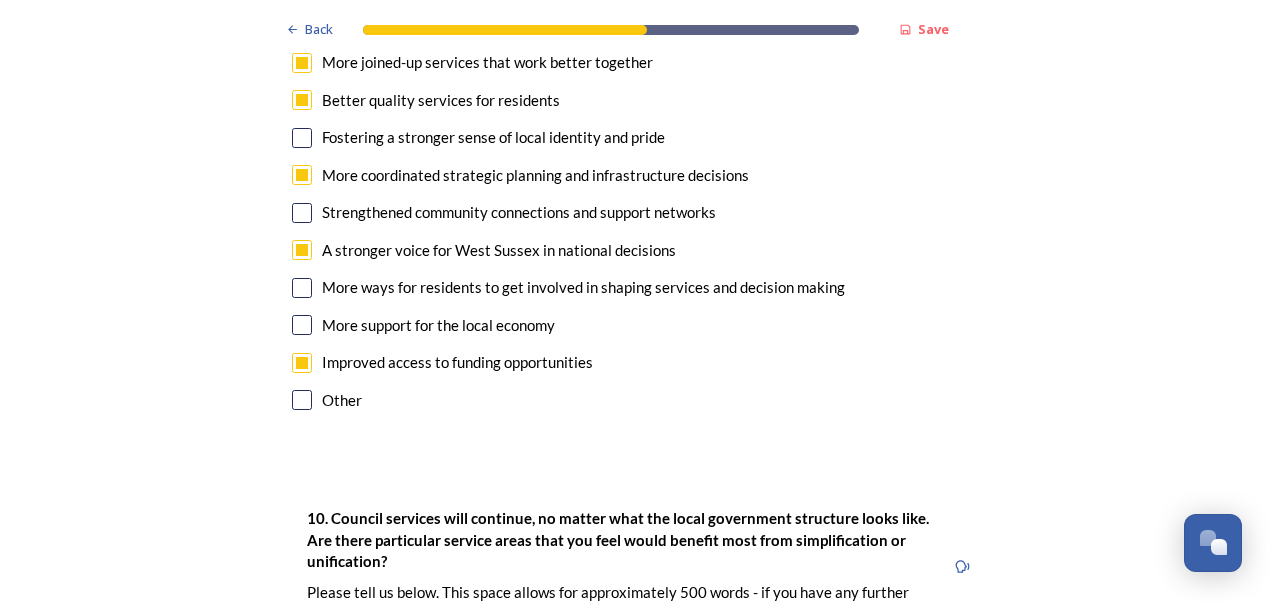 click at bounding box center (302, 325) 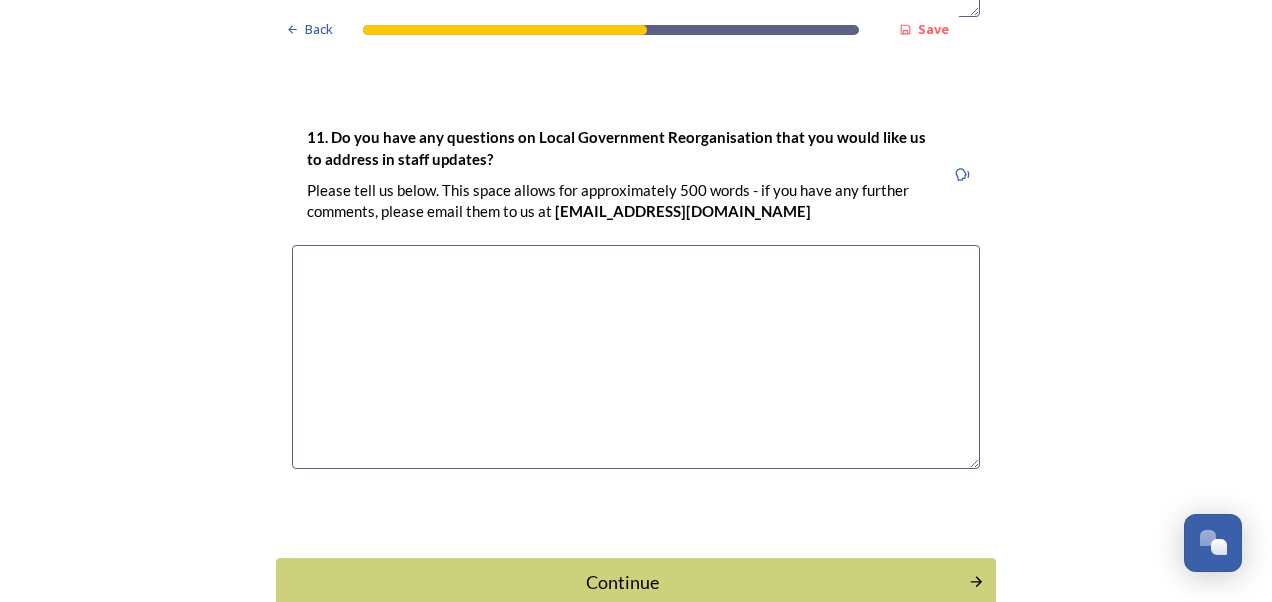 scroll, scrollTop: 5790, scrollLeft: 0, axis: vertical 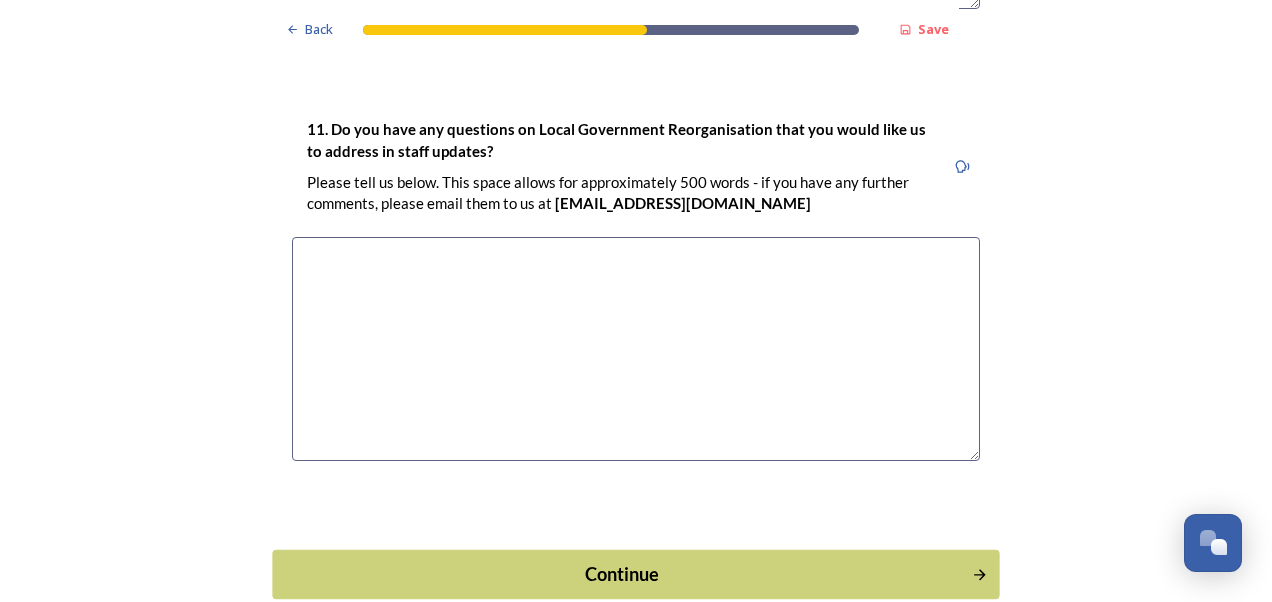 click on "Continue" at bounding box center (622, 574) 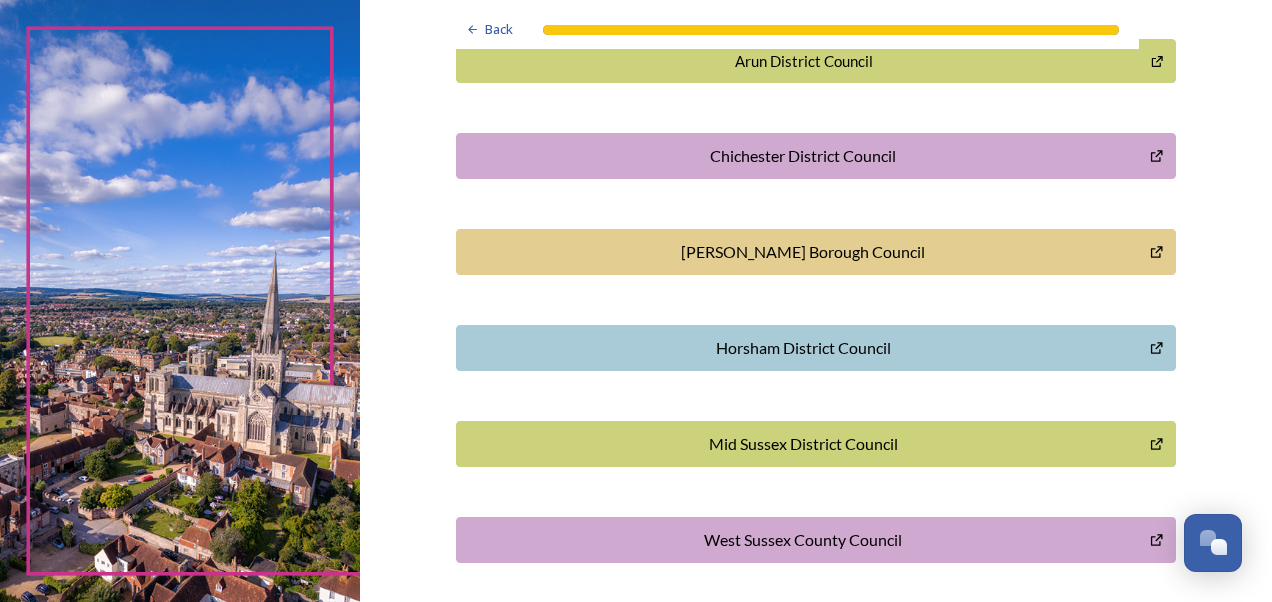 scroll, scrollTop: 682, scrollLeft: 0, axis: vertical 